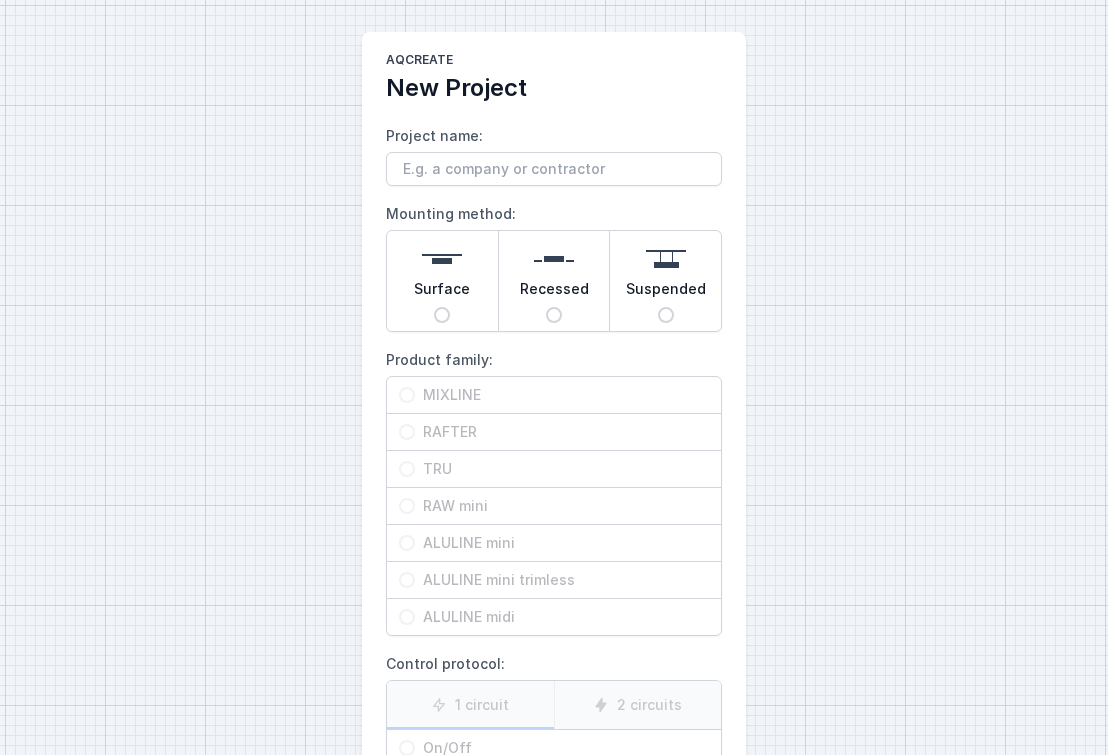 scroll, scrollTop: 0, scrollLeft: 0, axis: both 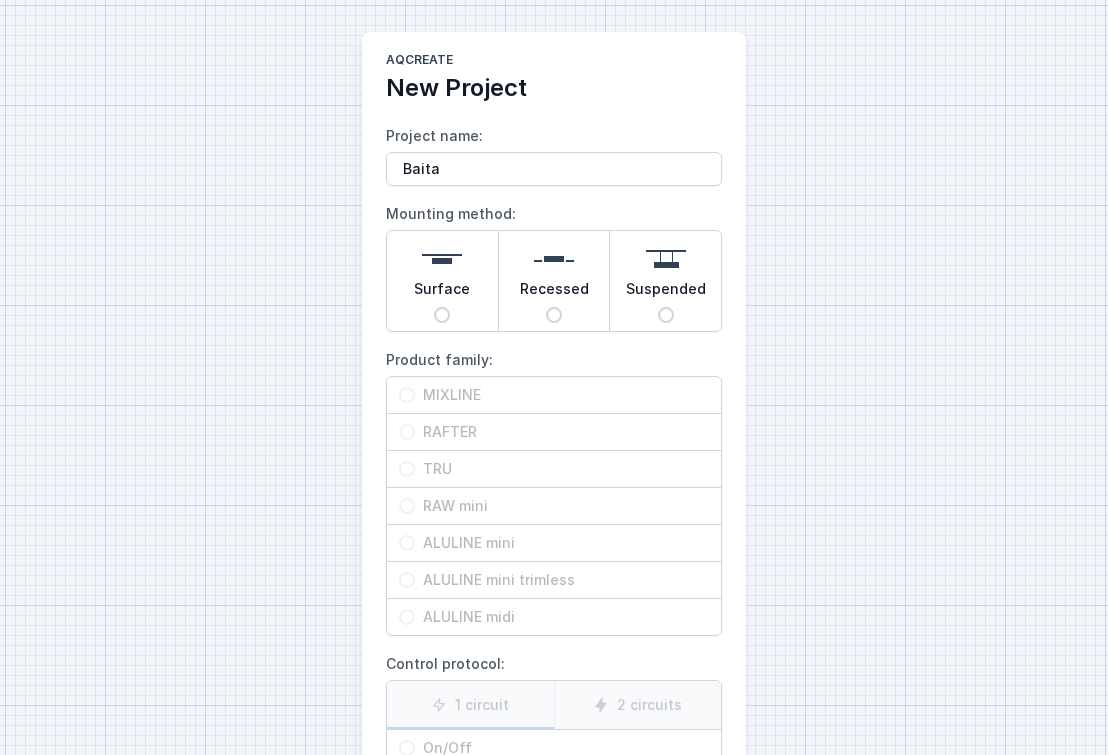 type on "Baita" 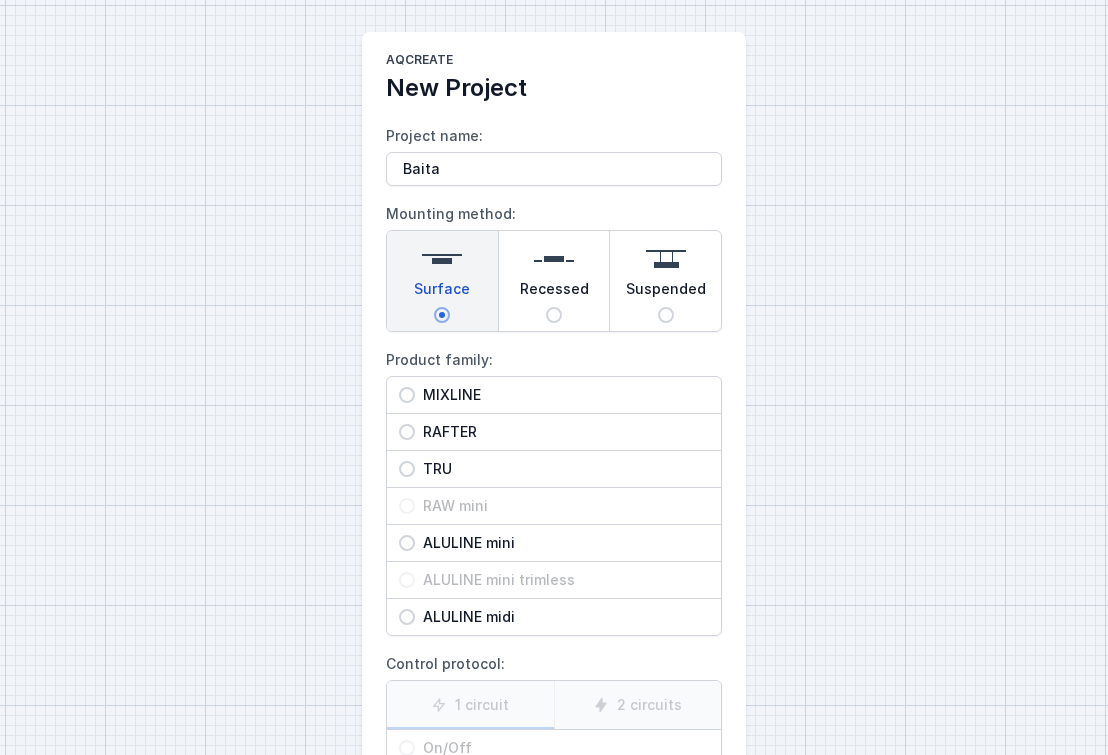 click on "TRU" at bounding box center [562, 395] 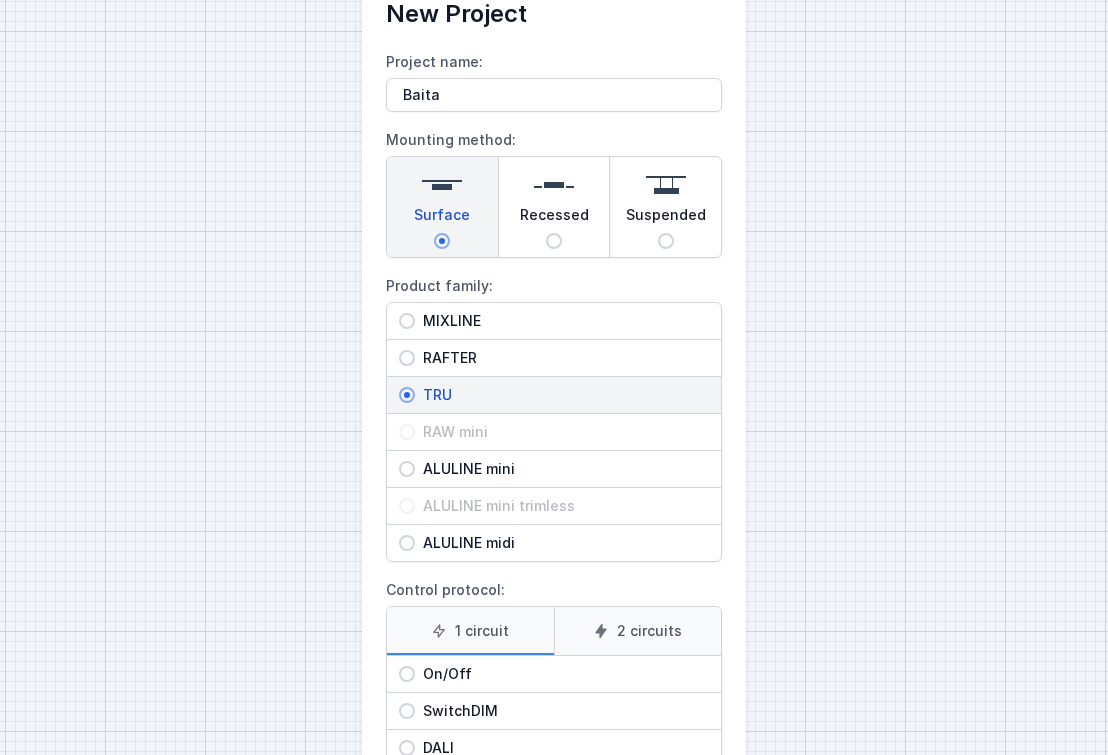 scroll, scrollTop: 163, scrollLeft: 0, axis: vertical 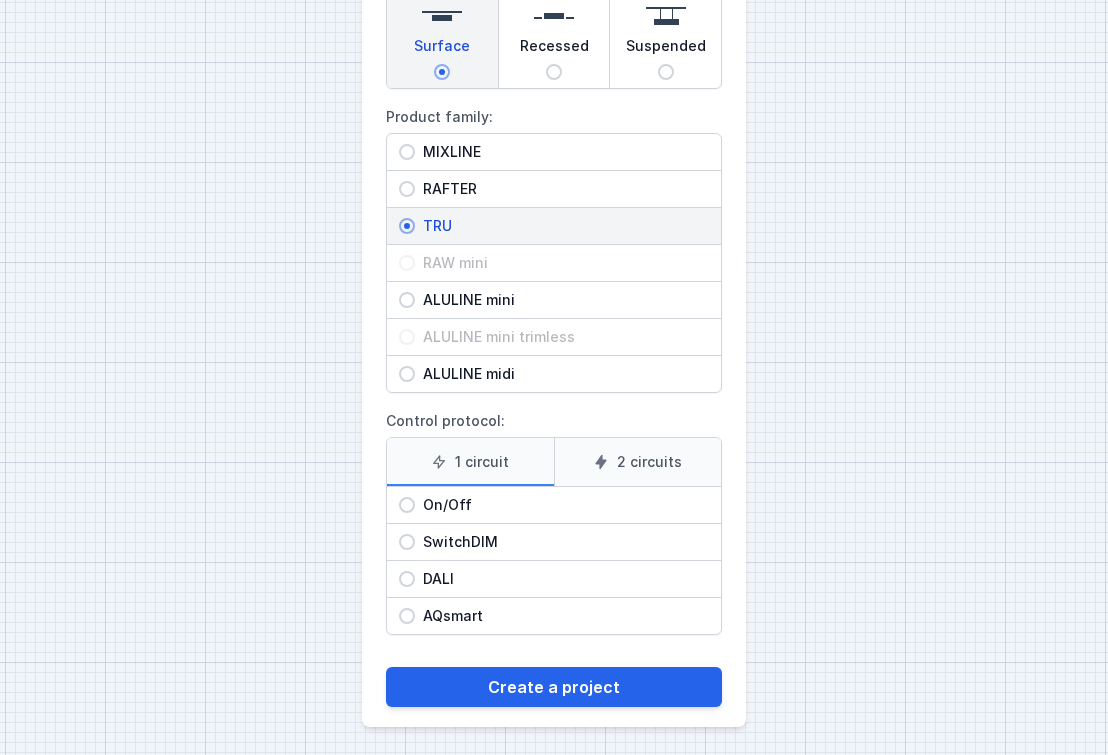 click on "DALI" at bounding box center (562, 152) 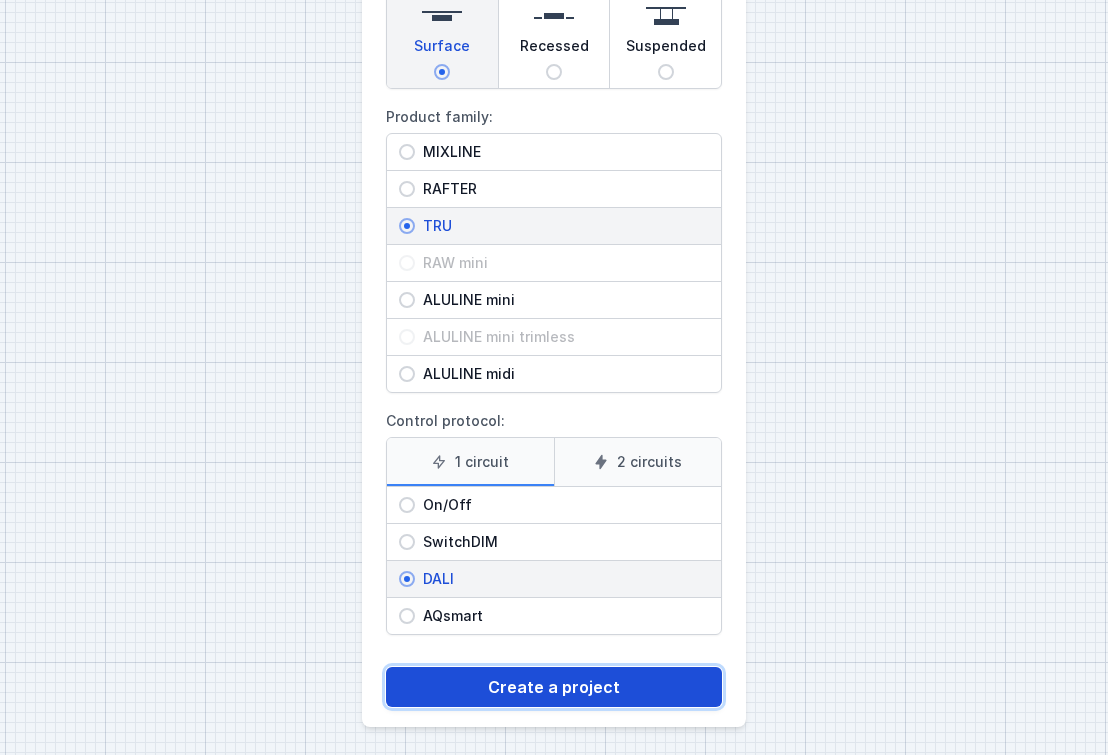click on "Create a project" at bounding box center [554, 687] 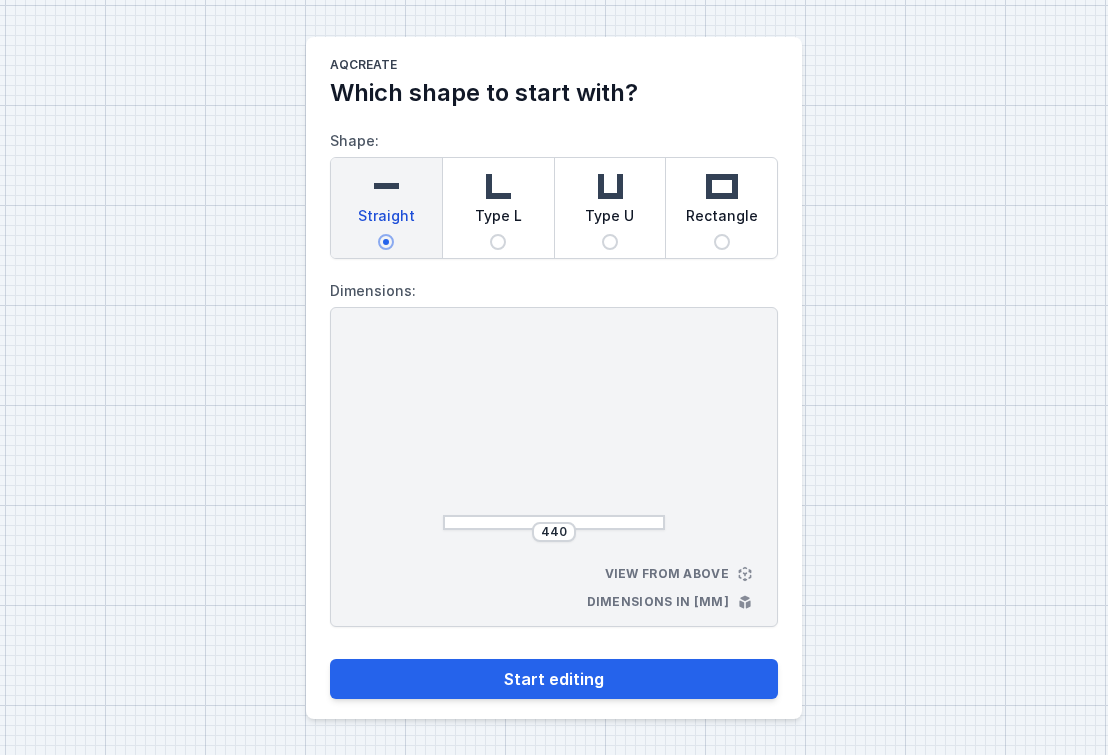 scroll, scrollTop: 0, scrollLeft: 0, axis: both 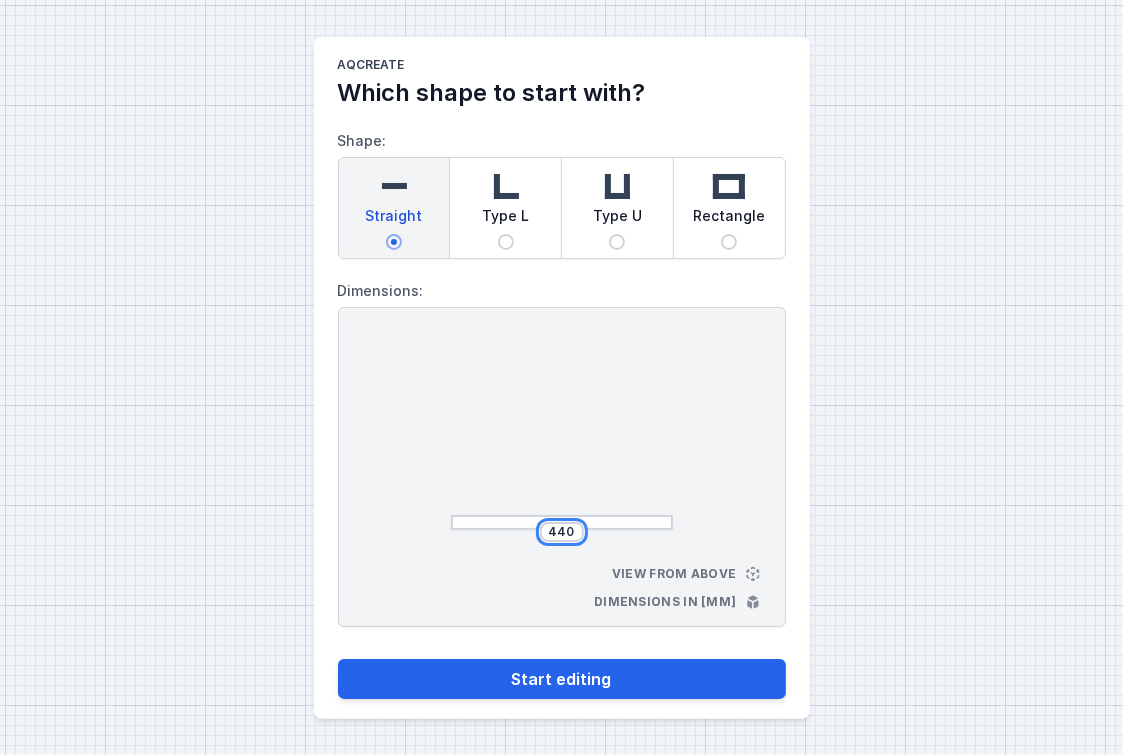 click on "440" at bounding box center (562, 532) 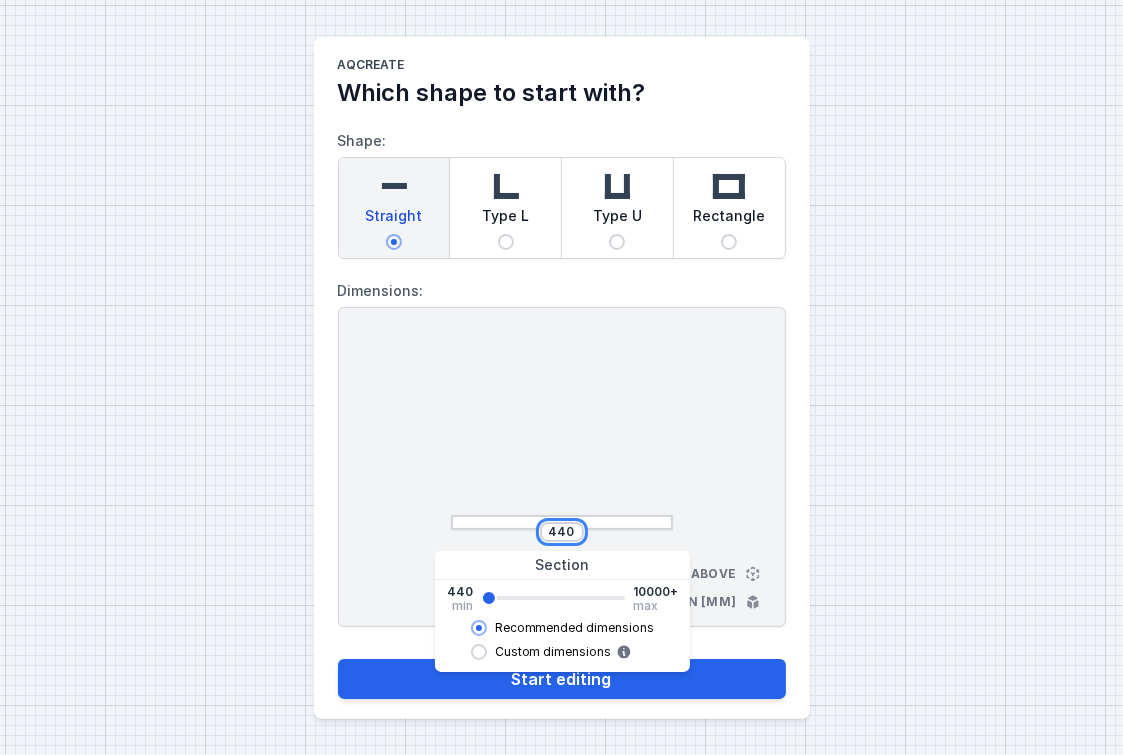 click on "440" at bounding box center (562, 532) 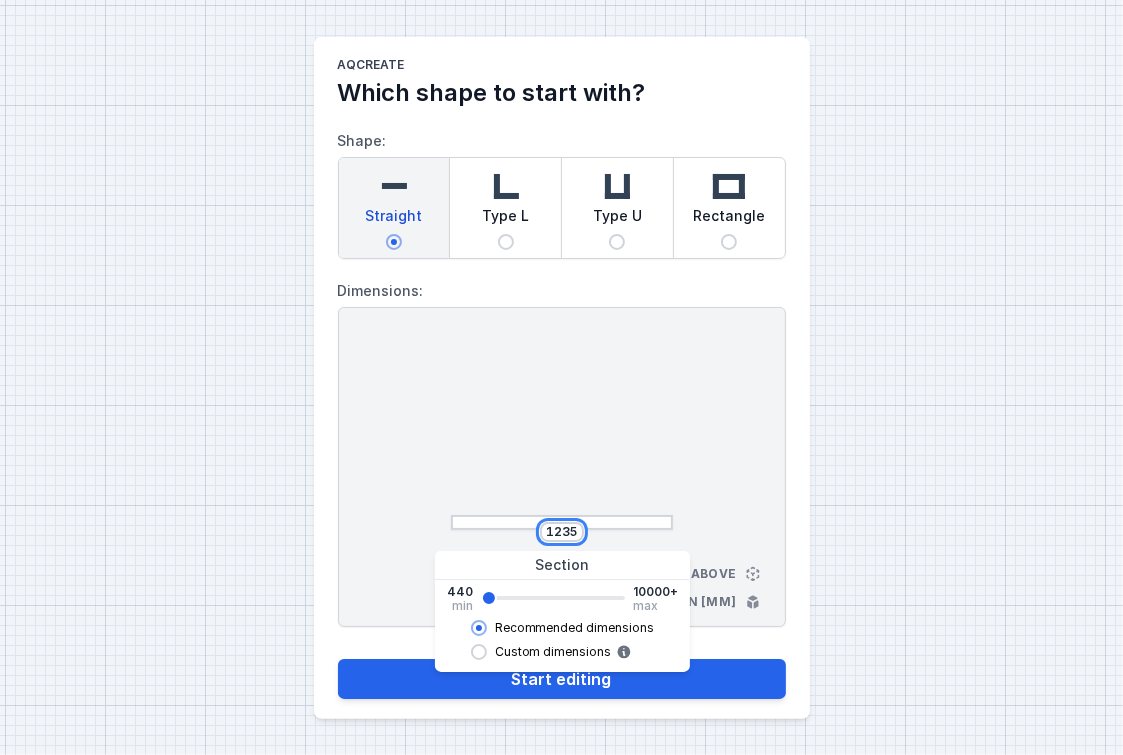 type on "1235" 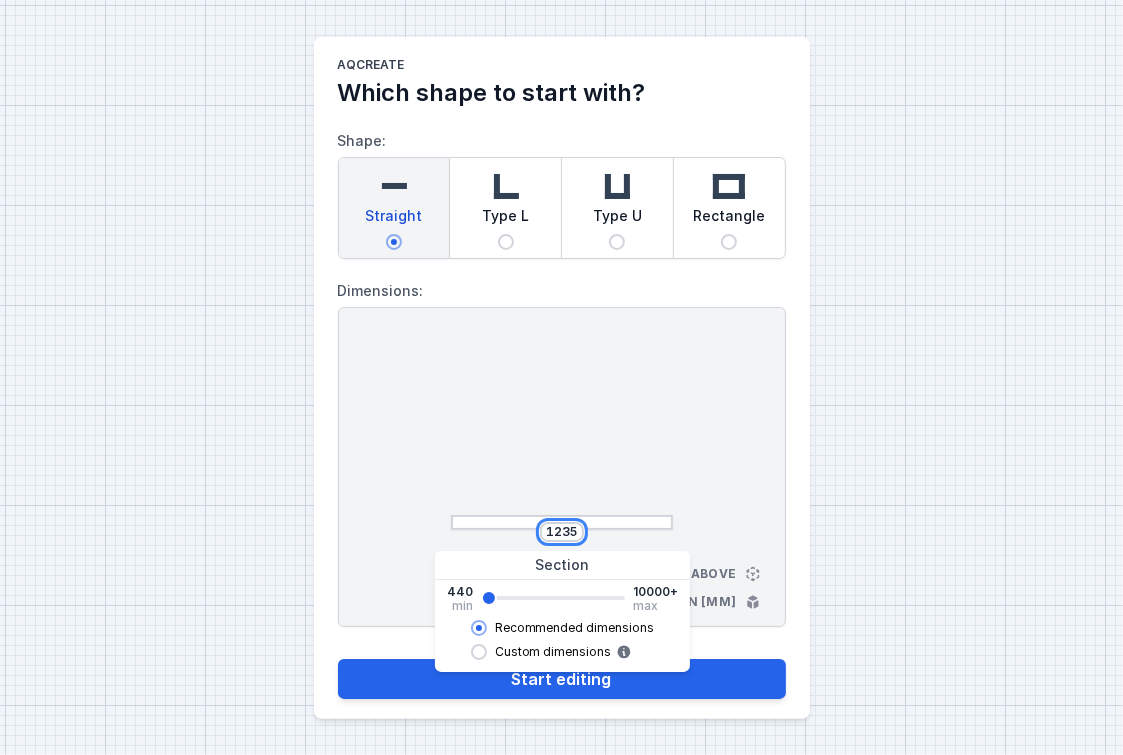 click on "Start editing" at bounding box center (562, 679) 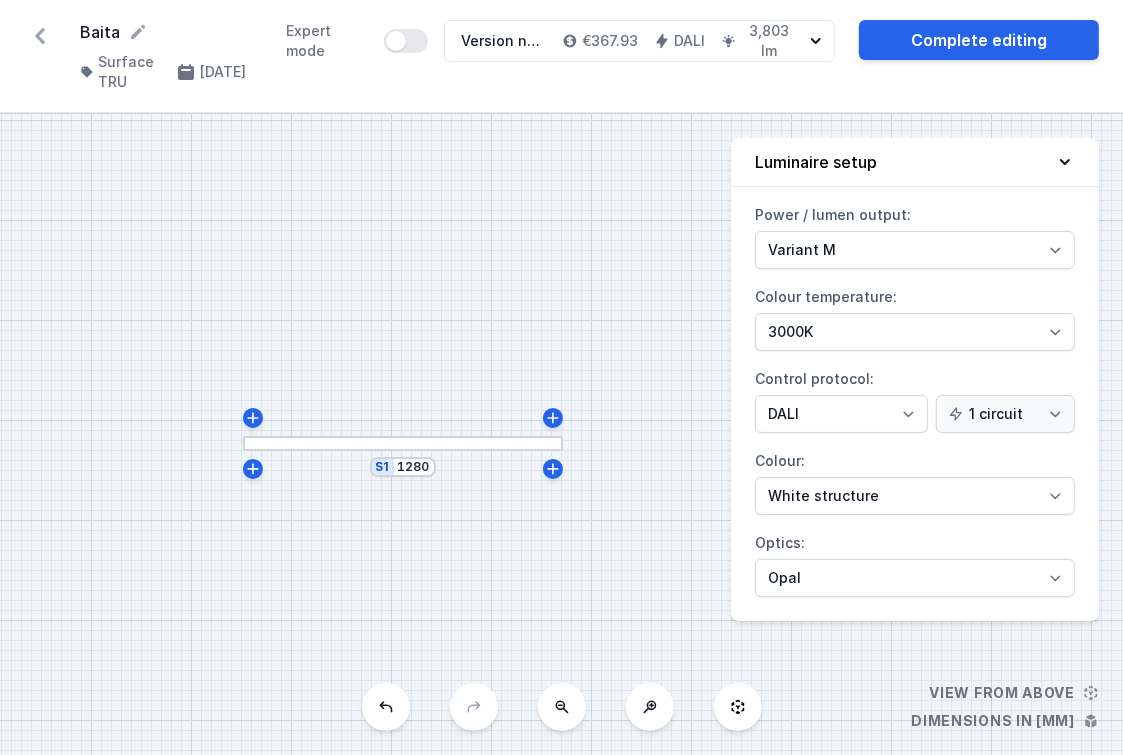 drag, startPoint x: 671, startPoint y: 496, endPoint x: 512, endPoint y: 504, distance: 159.20113 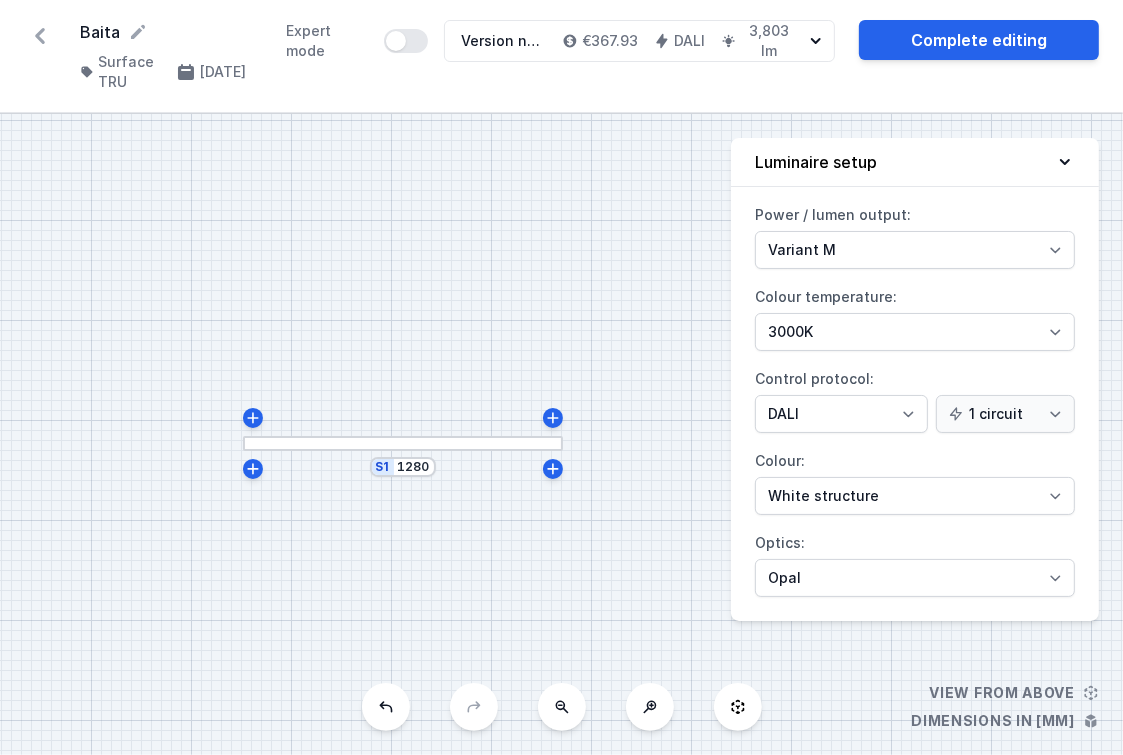 click on "S1 1280" at bounding box center [561, 434] 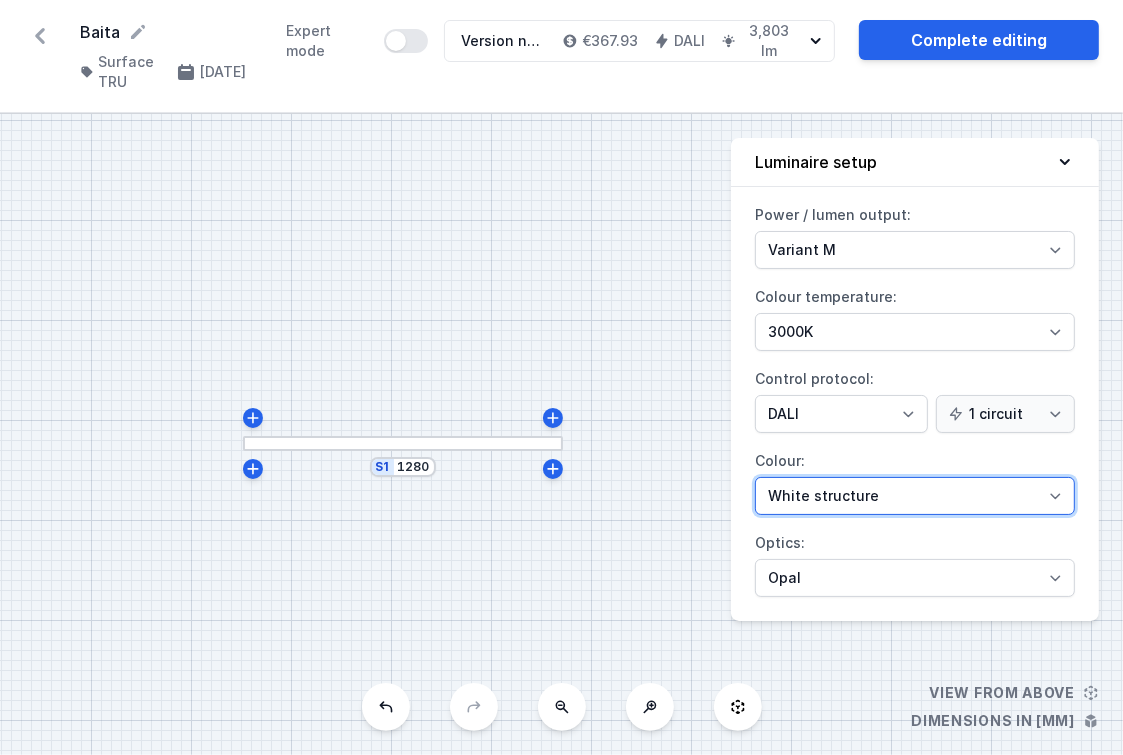 click on "White structure Black structure Gold structure Copper Gray Another colour (from the RAL palette)" at bounding box center [915, 250] 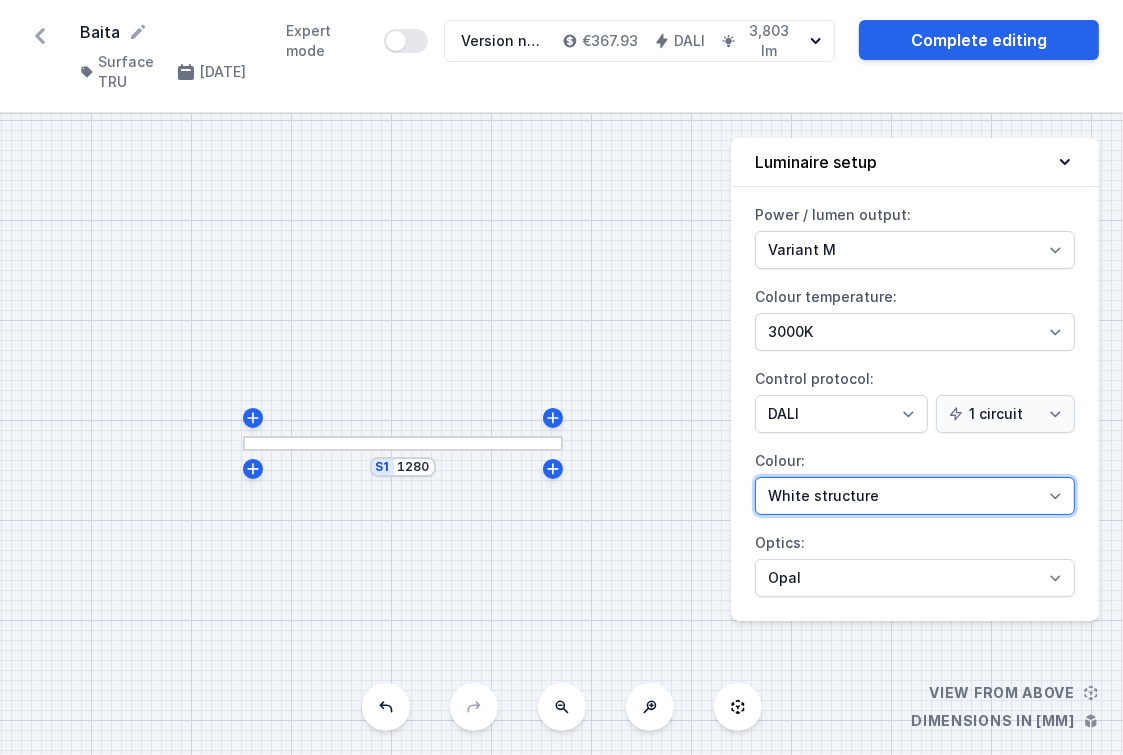 select on "2" 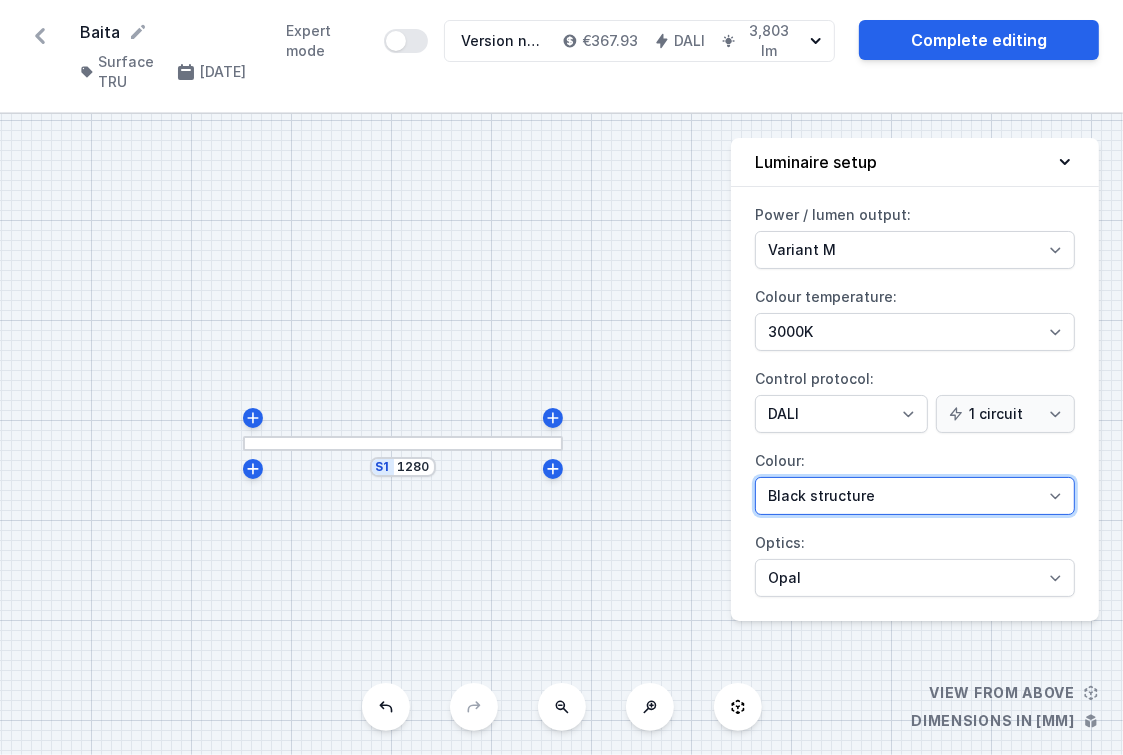 click on "White structure Black structure Gold structure Copper Gray Another colour (from the RAL palette)" at bounding box center [915, 250] 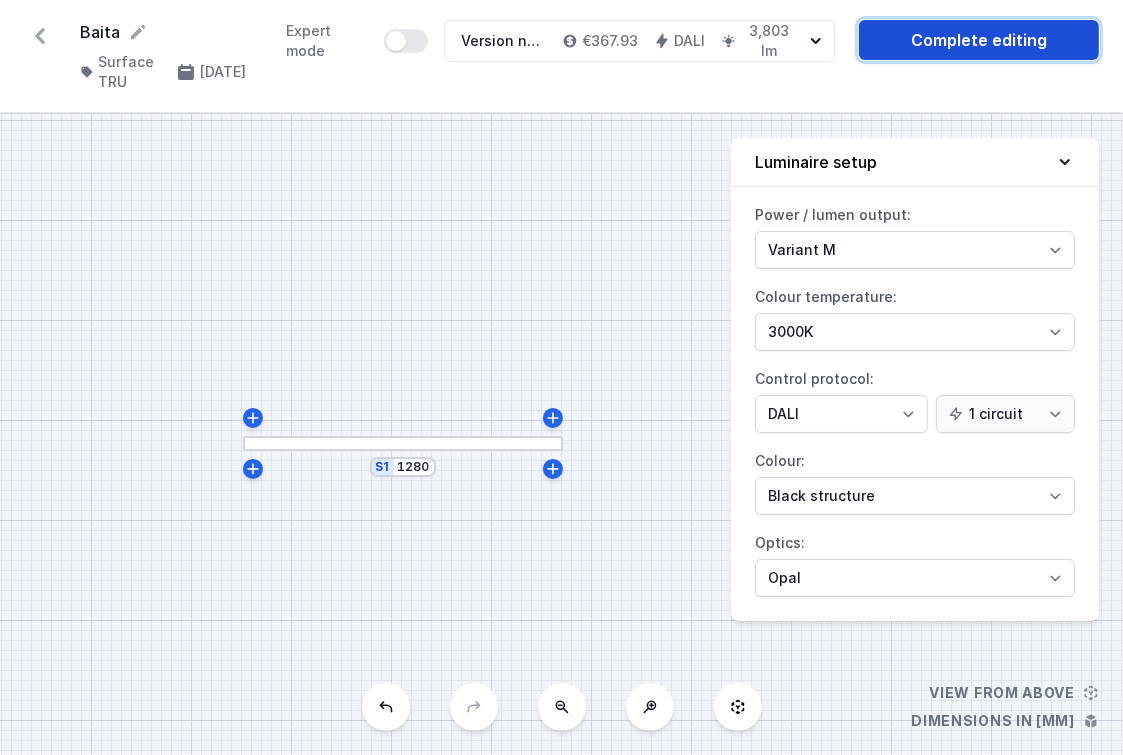 click on "Complete editing" at bounding box center (979, 40) 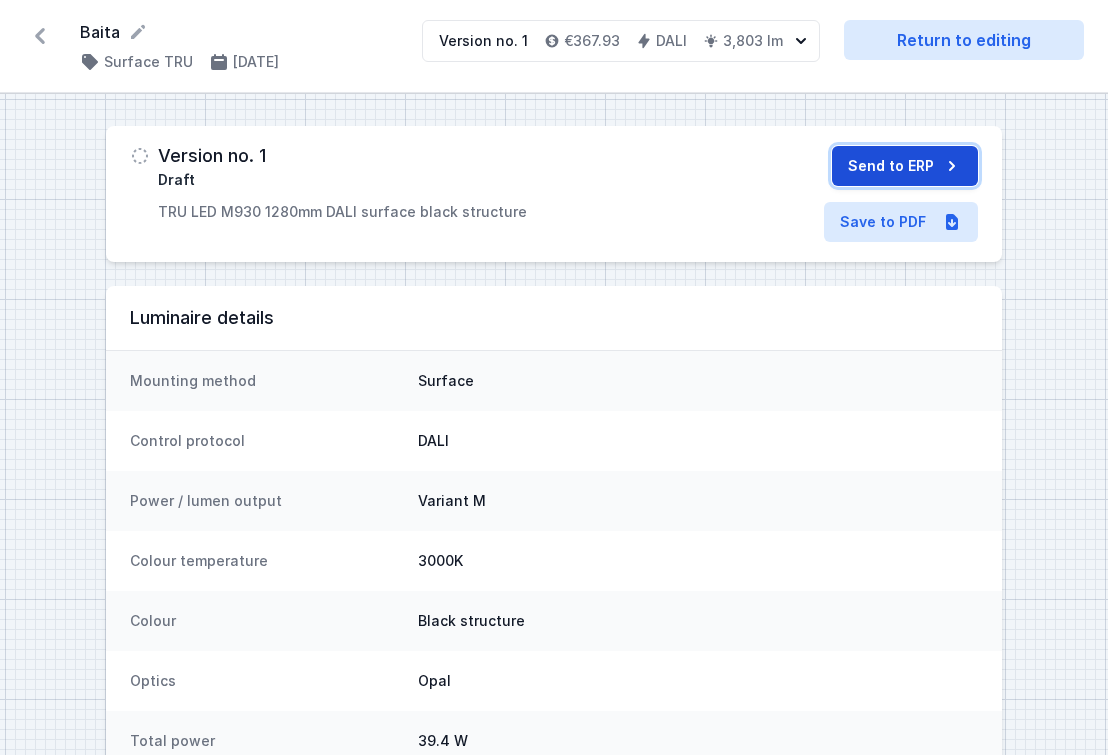 click on "Send to ERP" at bounding box center (905, 166) 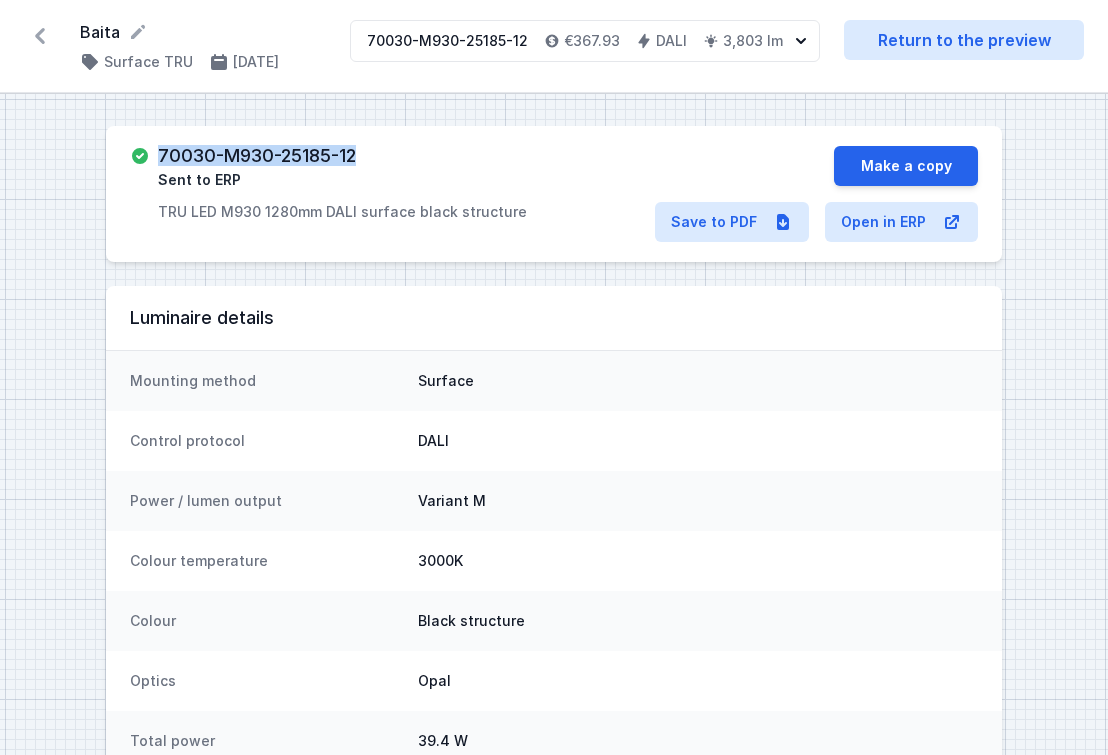 drag, startPoint x: 156, startPoint y: 153, endPoint x: 376, endPoint y: 144, distance: 220.18402 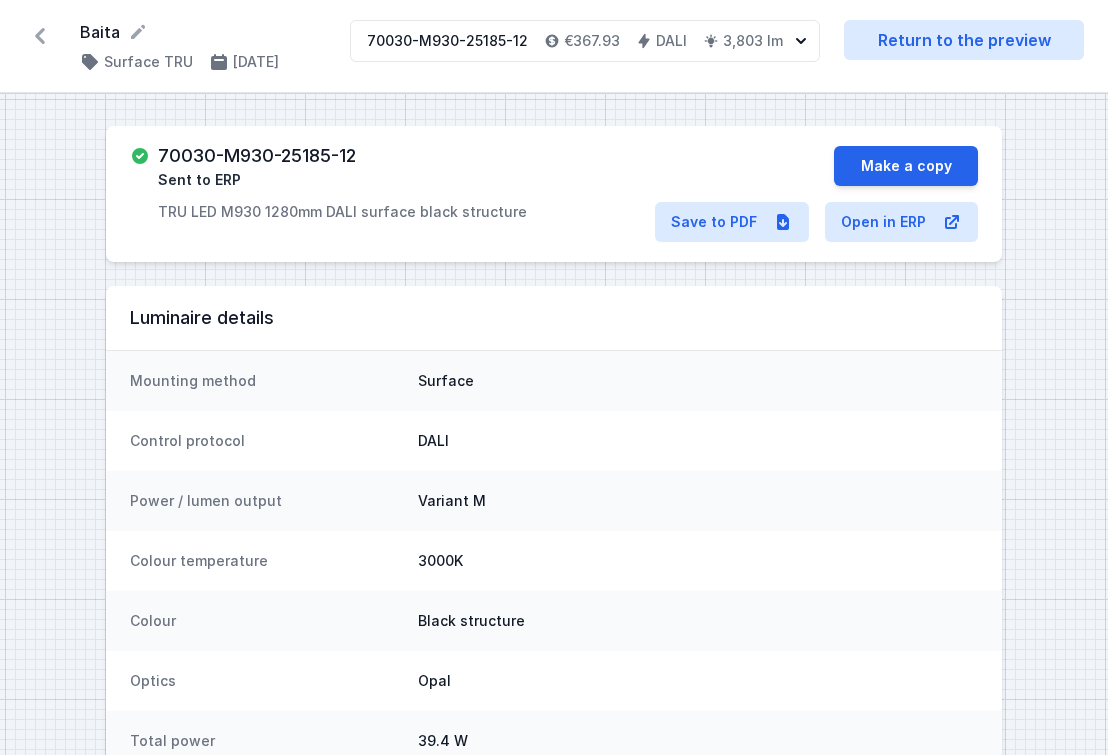 click on "Sent to ERP TRU LED M930 1280mm DALI surface black structure Make a copy Save to PDF Open in ERP Luminaire details Mounting method Surface Control protocol DALI Power / lumen output Variant M Colour temperature 3000K Colour Black structure Optics Opal Total power 39.4 W Total lumen output 3,803 lm Quotation Current price - DALI: €367.93   excl. tax On/Off : €319.68   excl. tax SwitchDIM : €367.93   excl. tax DALI : €367.93   excl. tax List of products Group products Group products Pieces Product Length Luminaire 1 pcs Otwór na przewód zasilający TRU natynkowy / wpuszczany AQTRU_PSHP Connectors 2 pcs End cup TRU AQTRU_END.CUP Section S1 (1,280 mm) 1 pcs Empty profile TRU - 1mb AQTRU_PROFILE_1mb 1.278 m 1 pcs Przesłona TRU opal 1mb AQTRU_OPTICS_TRU.STD 1.277 m 2 pcs Moduł LED MST 560x20mm 2200lm M 930 AQTRU_LED_560_M930 1 pcs Moduł LED MST 140x20mm 550lm M 930 AQTRU_LED_140_M930 1 pcs SET TRU next 114 - odbłyśnik (wliczone 2 montaże Led) AQTRU_SET_REF_1140 1 pcs 1 pcs" at bounding box center (554, 987) 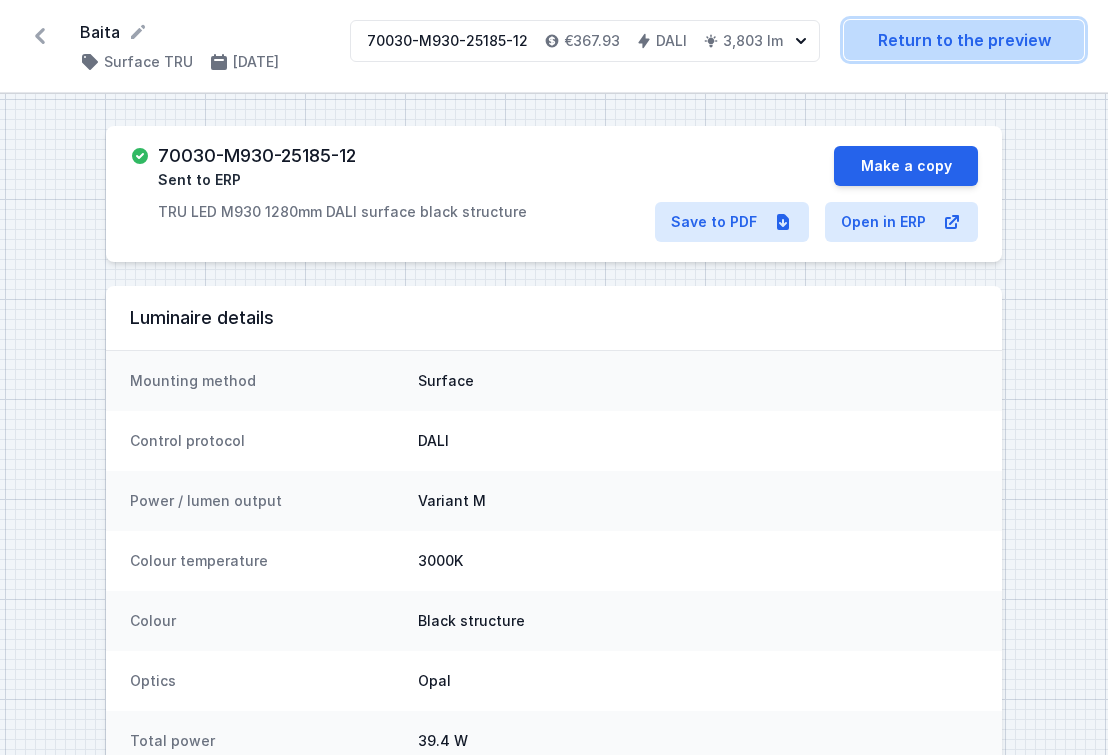click on "Return to the preview" at bounding box center (964, 40) 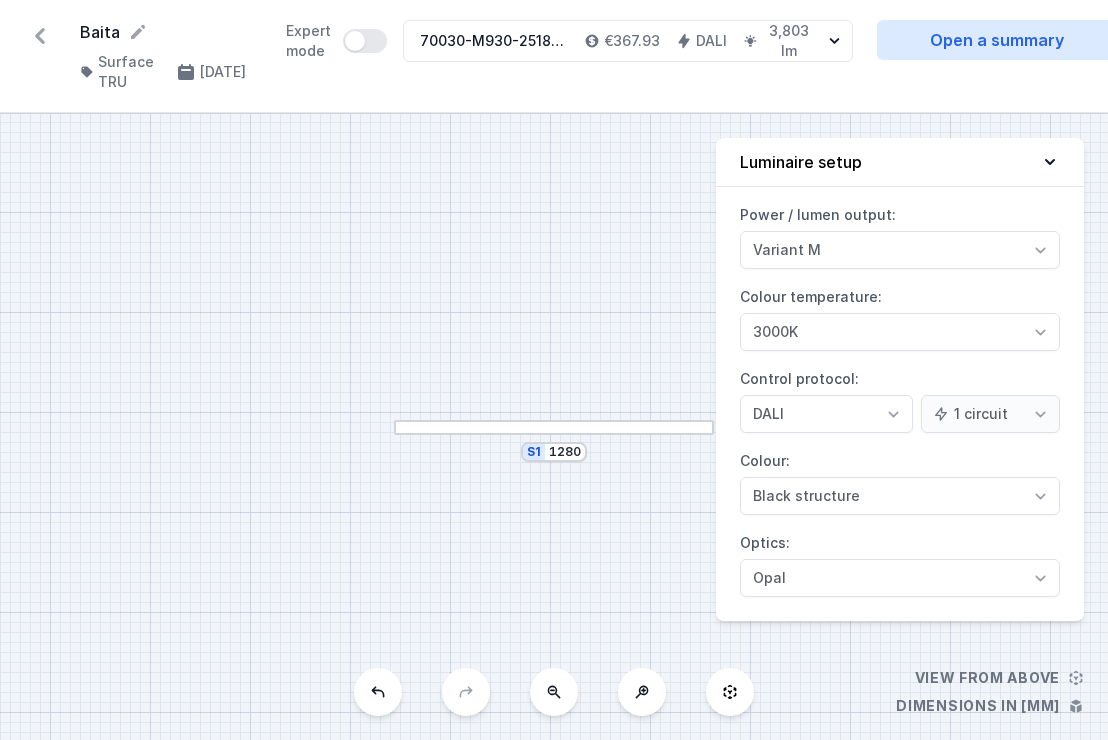 click at bounding box center (40, 36) 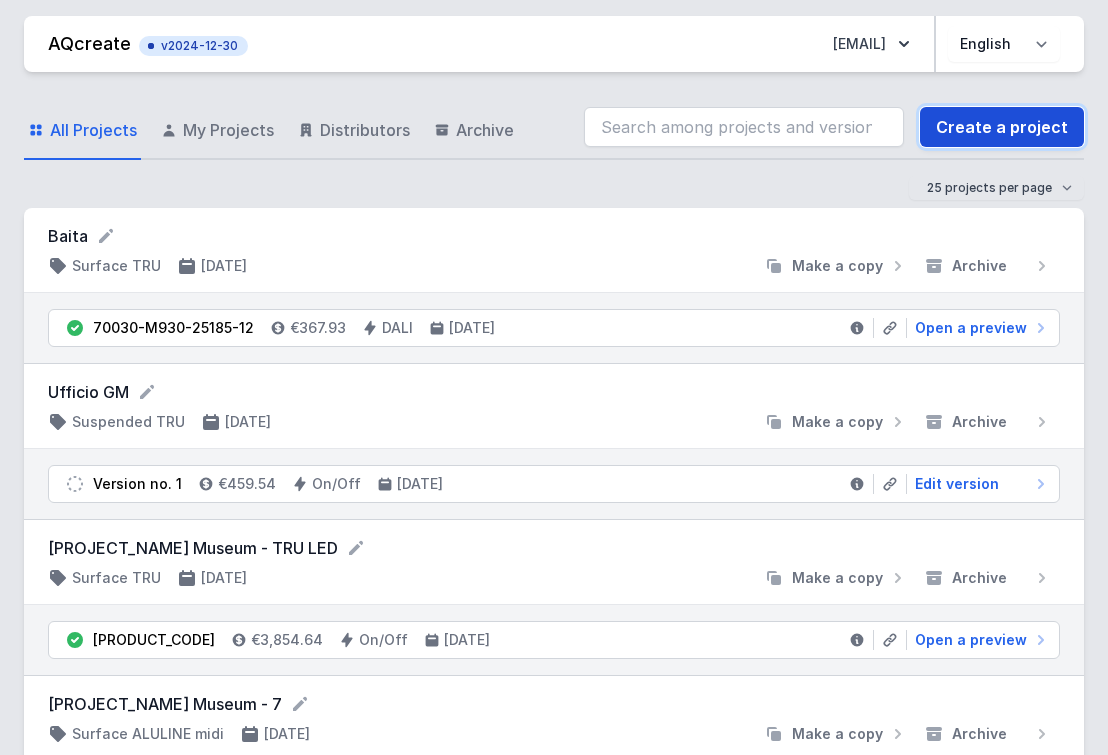 click on "Create a project" at bounding box center (1002, 127) 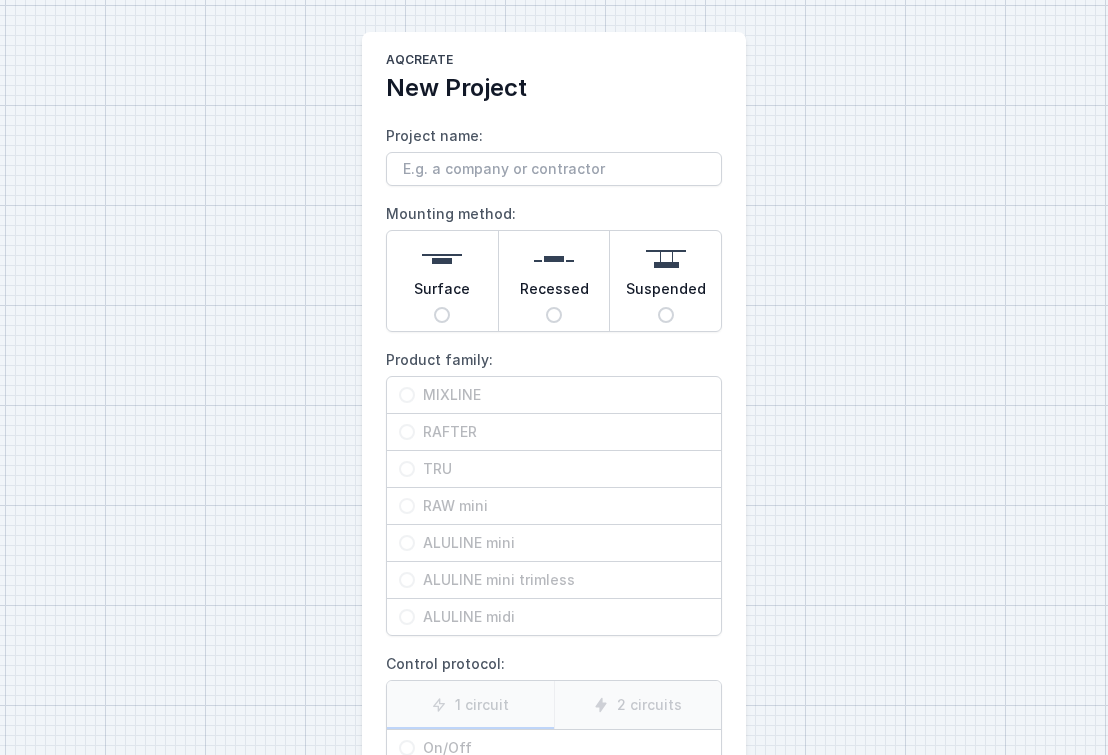 click on "Surface" at bounding box center [442, 293] 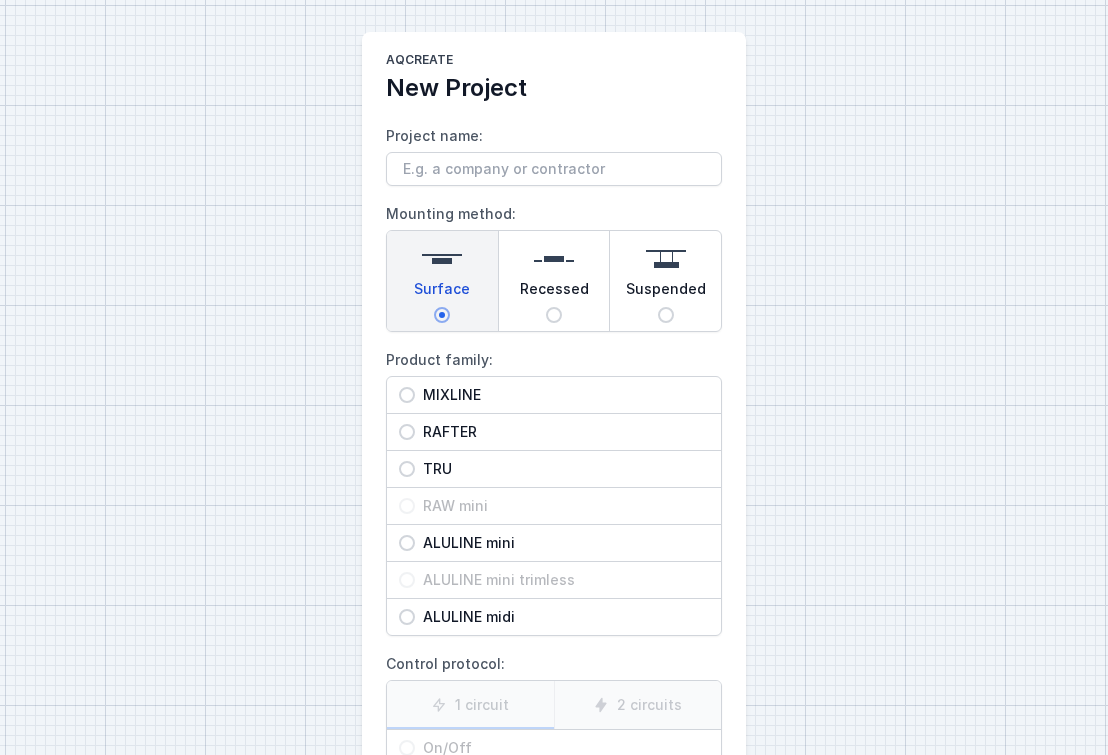 click on "TRU" at bounding box center [562, 395] 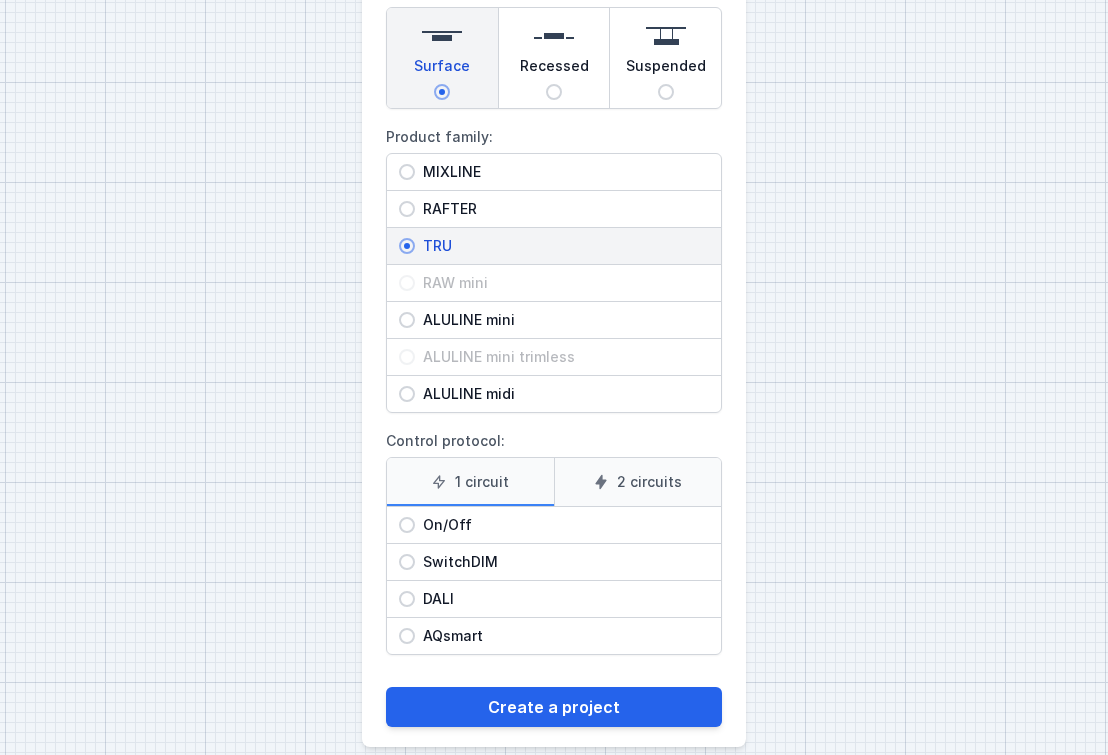 scroll, scrollTop: 224, scrollLeft: 0, axis: vertical 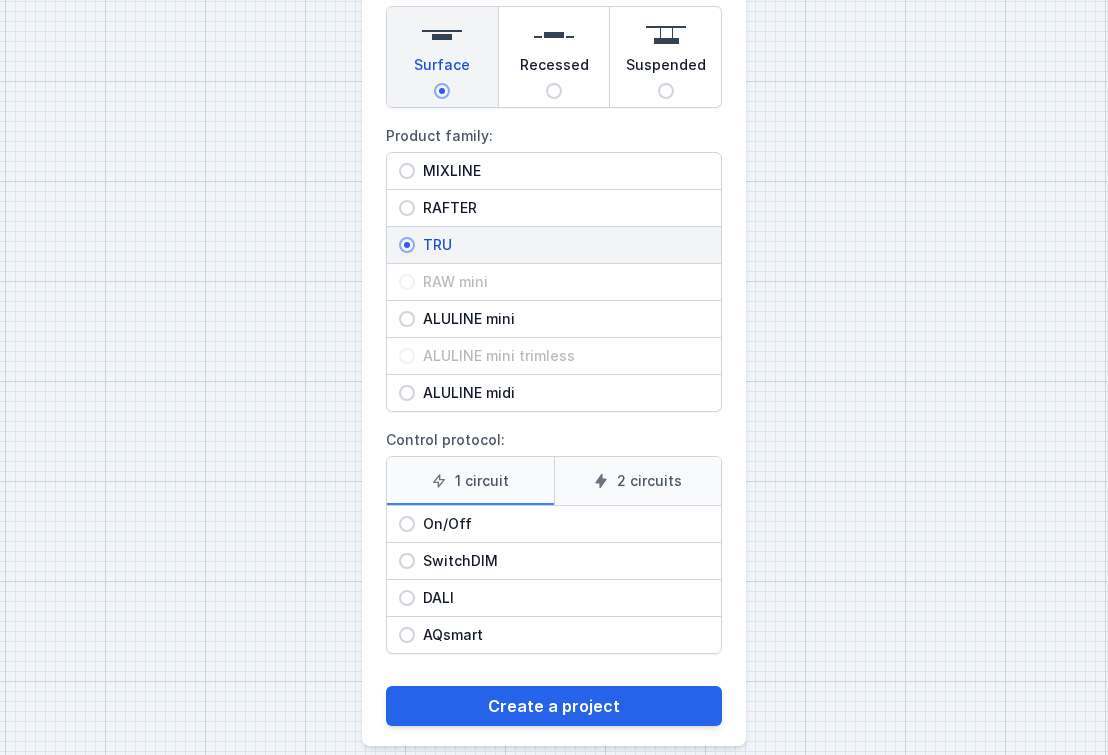 click on "DALI" at bounding box center [562, 171] 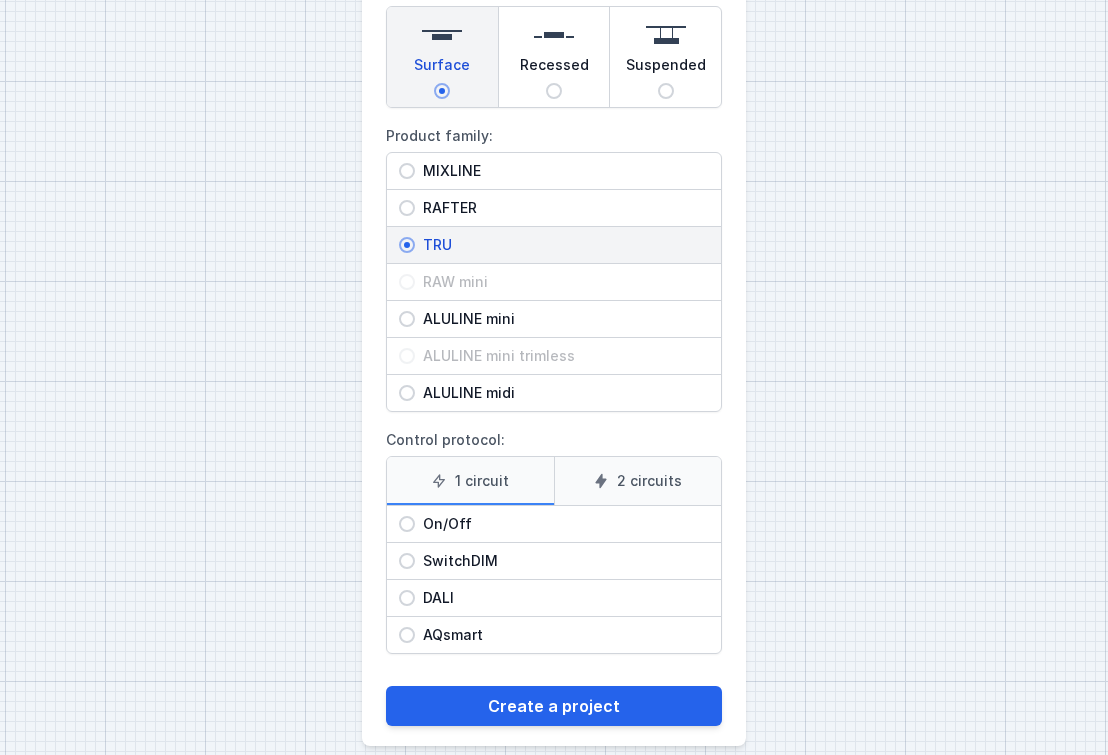 click on "DALI" at bounding box center (407, 524) 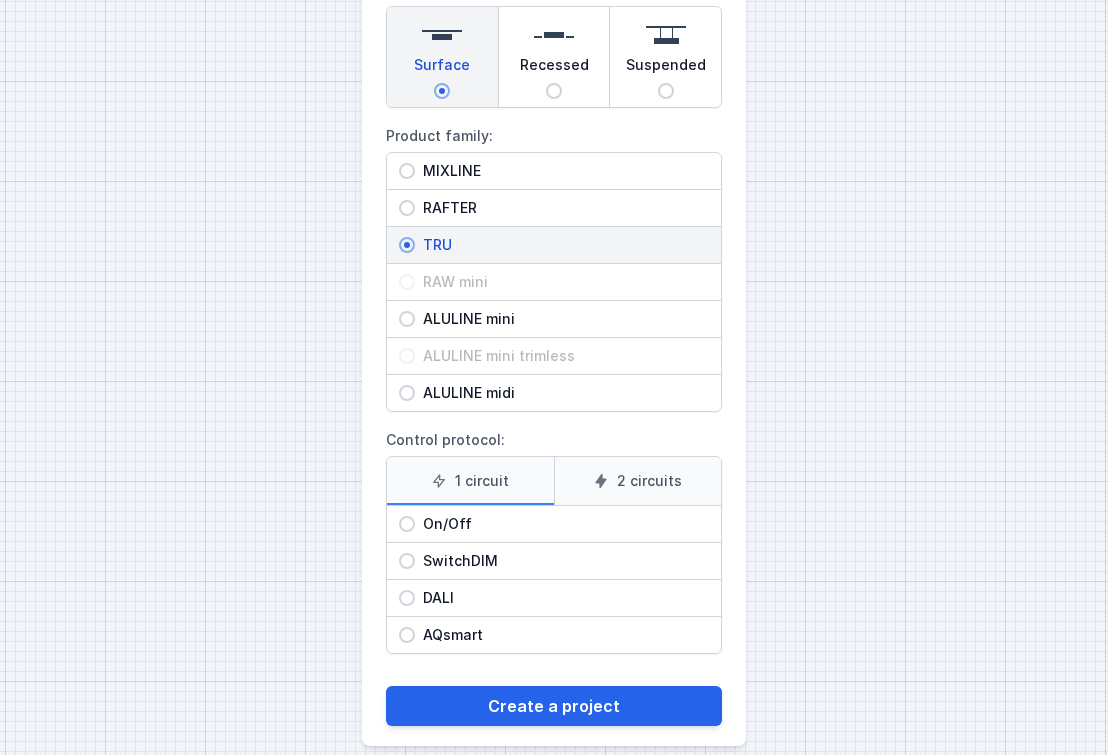 radio on "true" 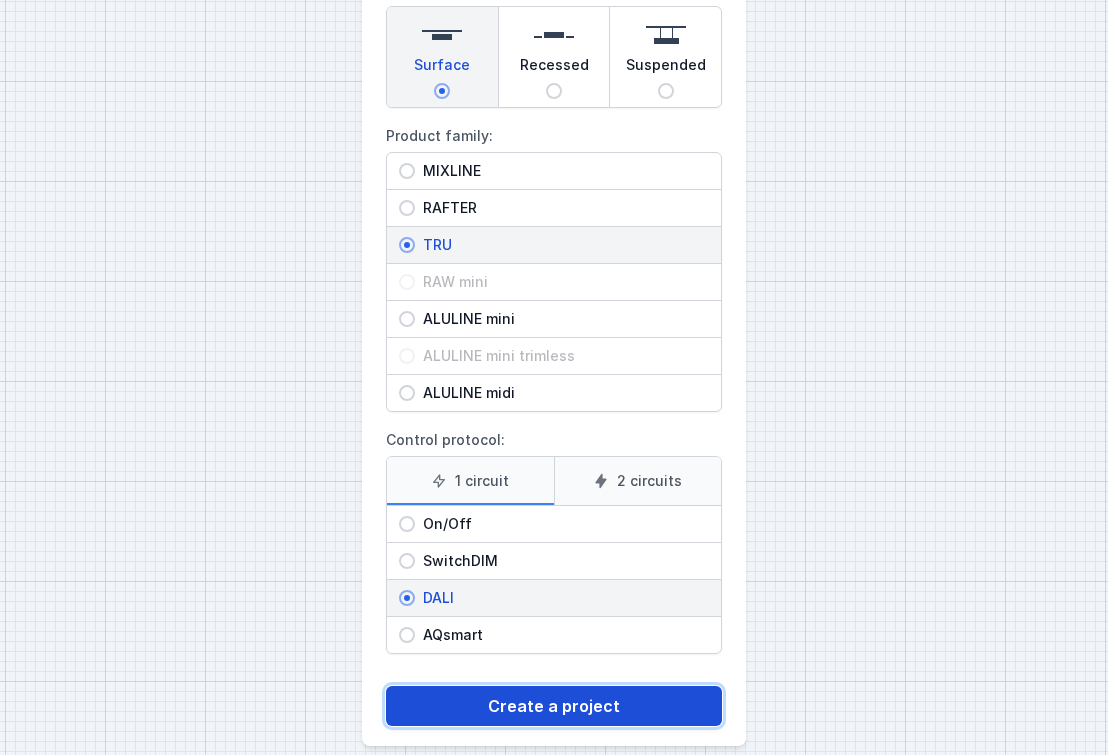 click on "Create a project" at bounding box center [554, 706] 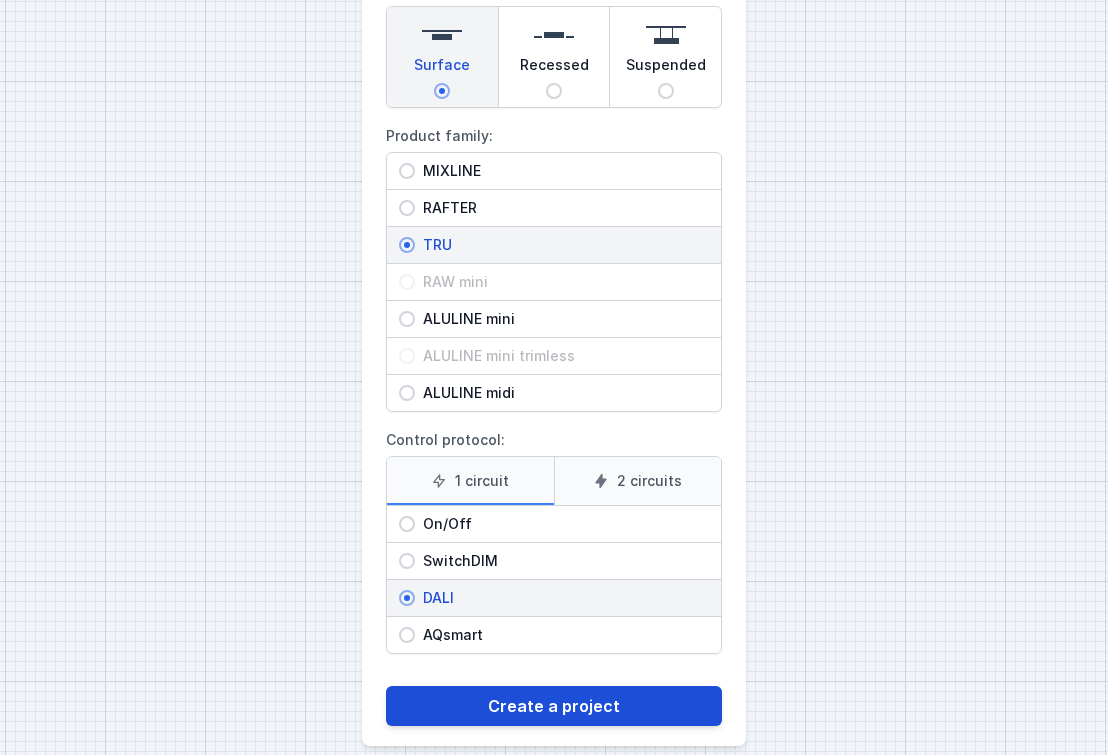 scroll, scrollTop: 152, scrollLeft: 0, axis: vertical 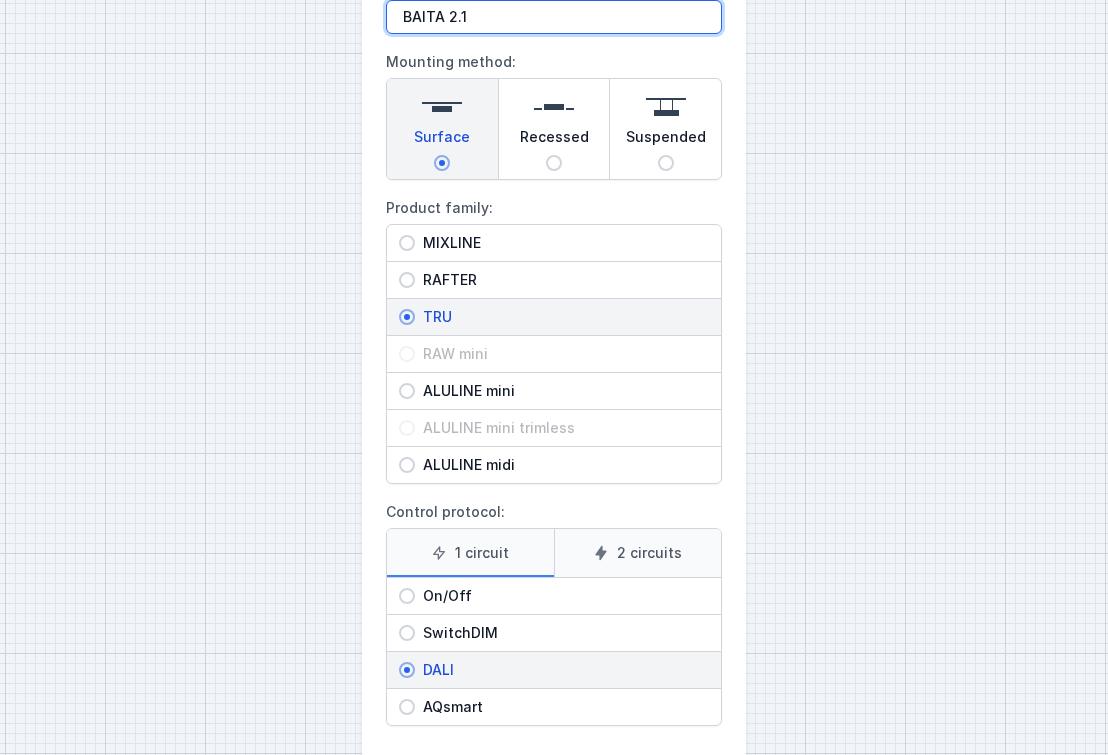 type on "BAITA 2.1" 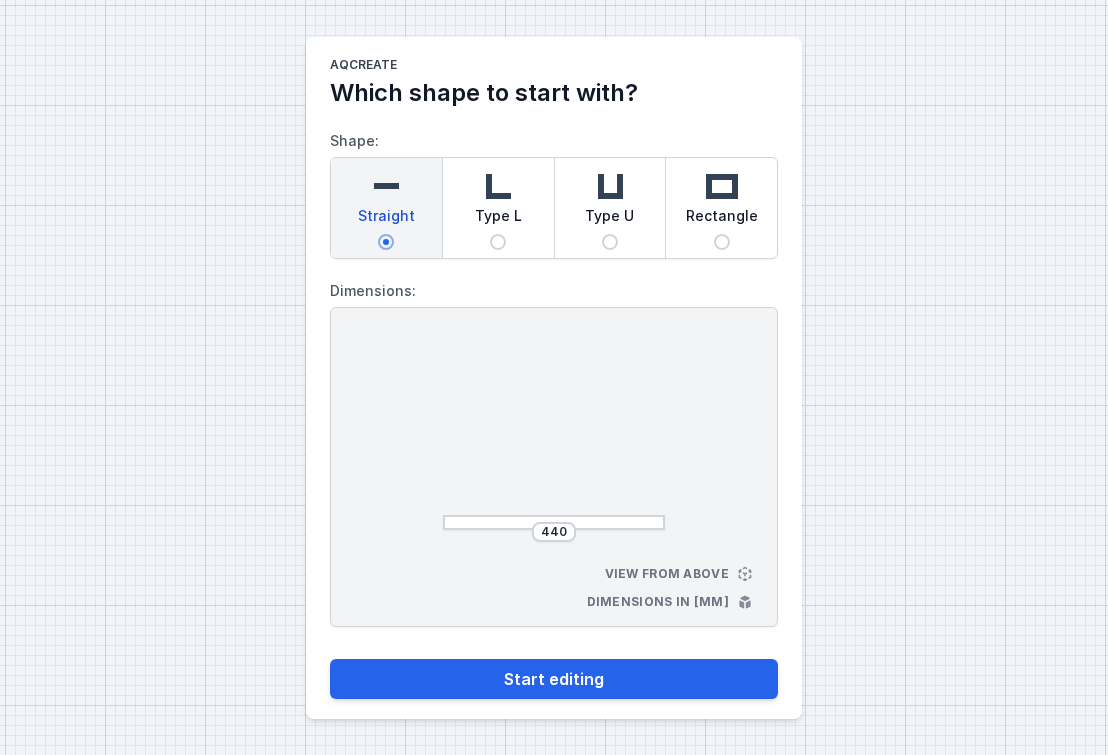 scroll, scrollTop: 0, scrollLeft: 0, axis: both 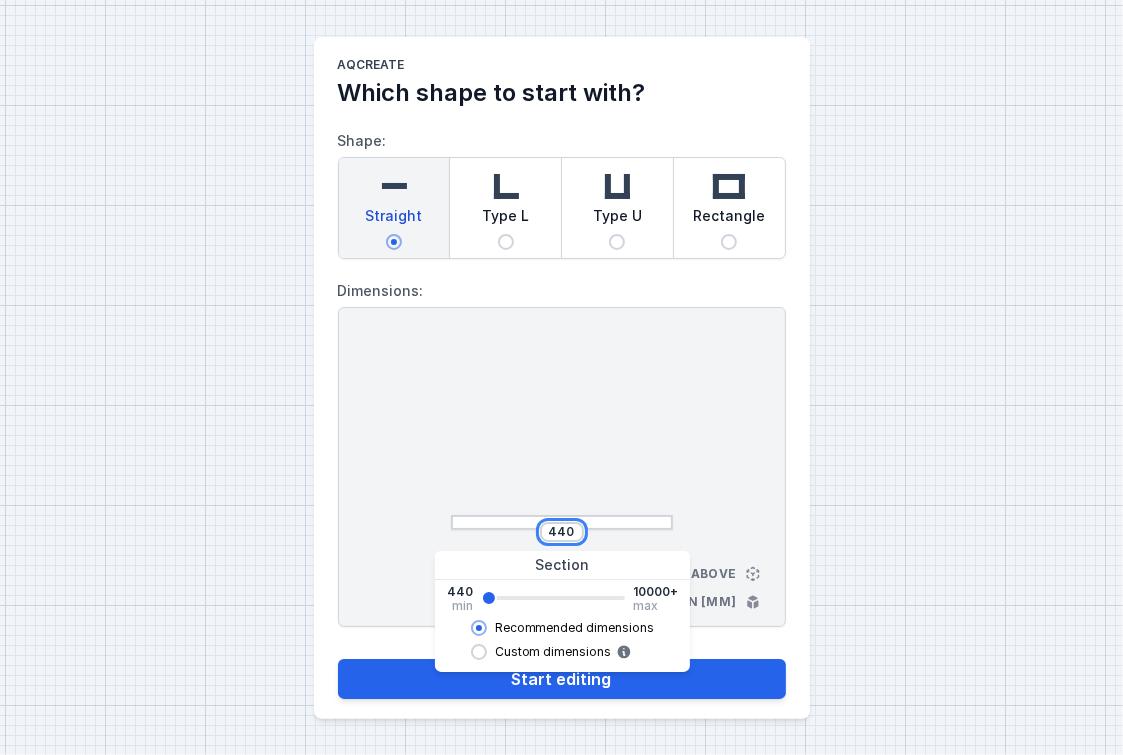 click on "440" at bounding box center (562, 532) 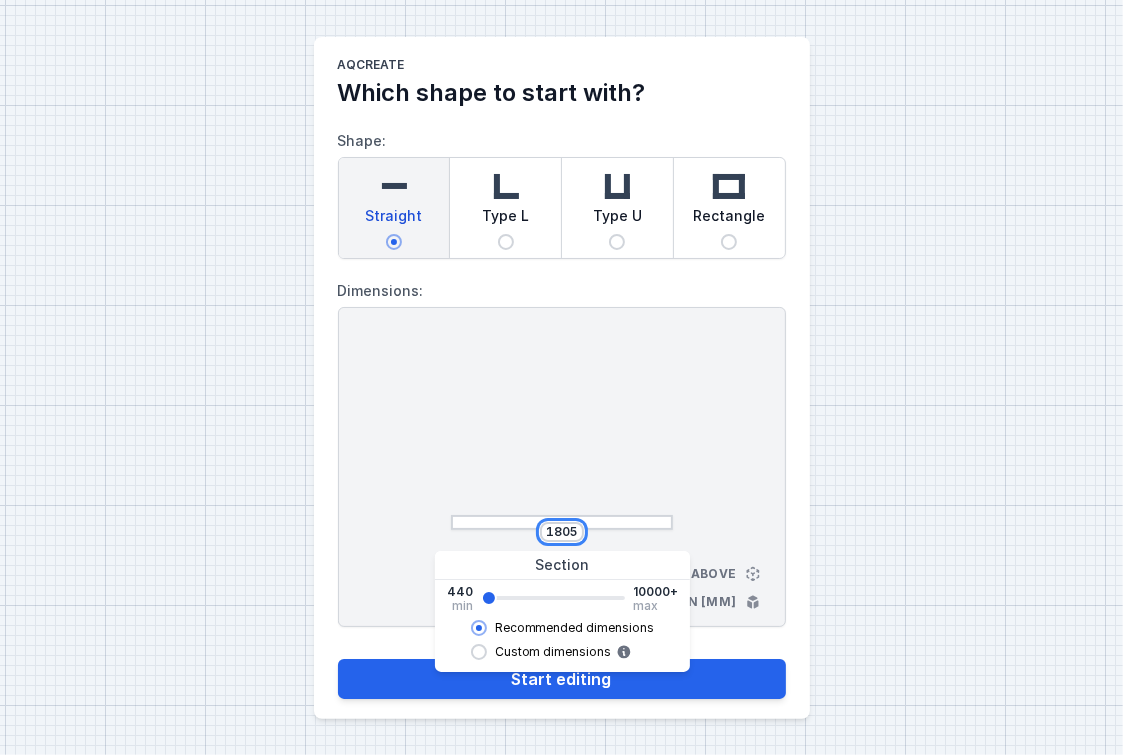 type on "1805" 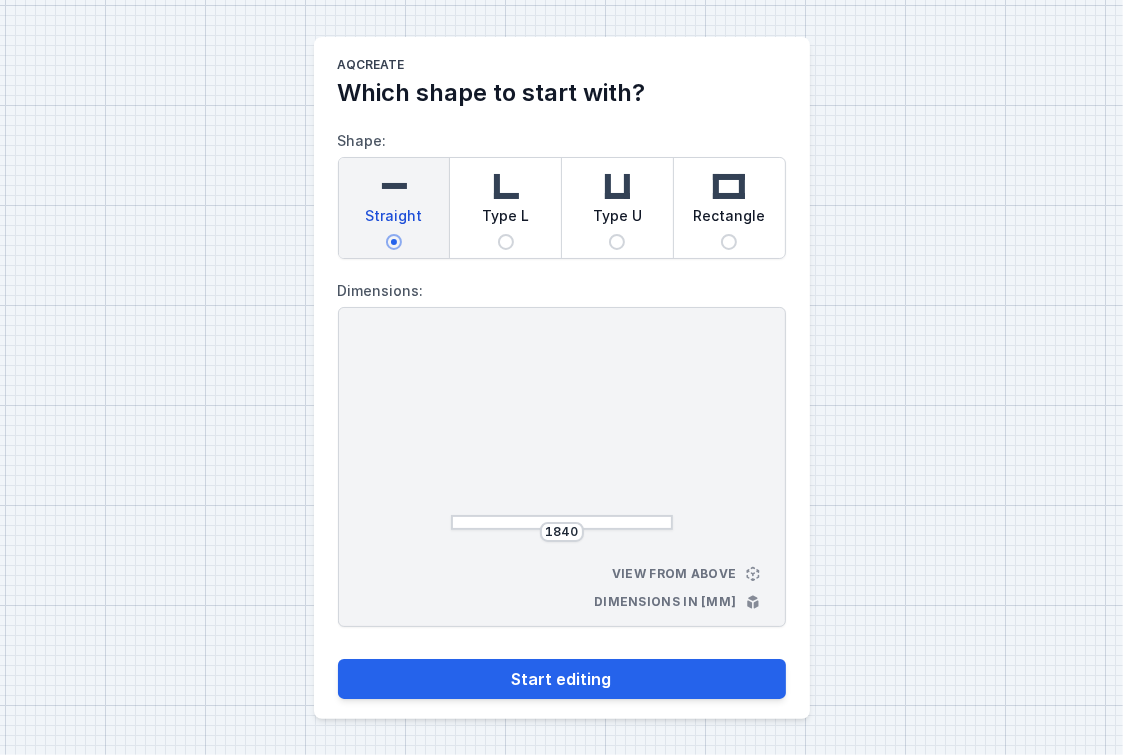 click on "Shape: Straight Type L Type U Rectangle Dimensions: 1840 View from above Dimensions in [mm] Start editing" at bounding box center (562, 404) 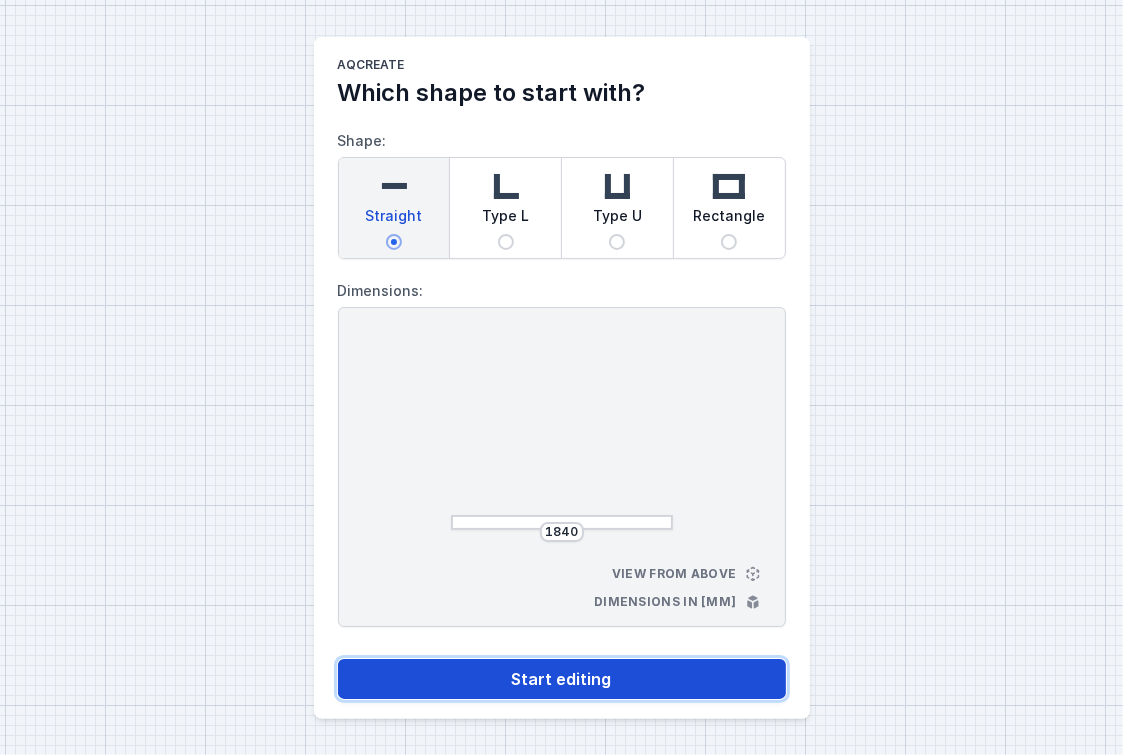click on "Start editing" at bounding box center (562, 679) 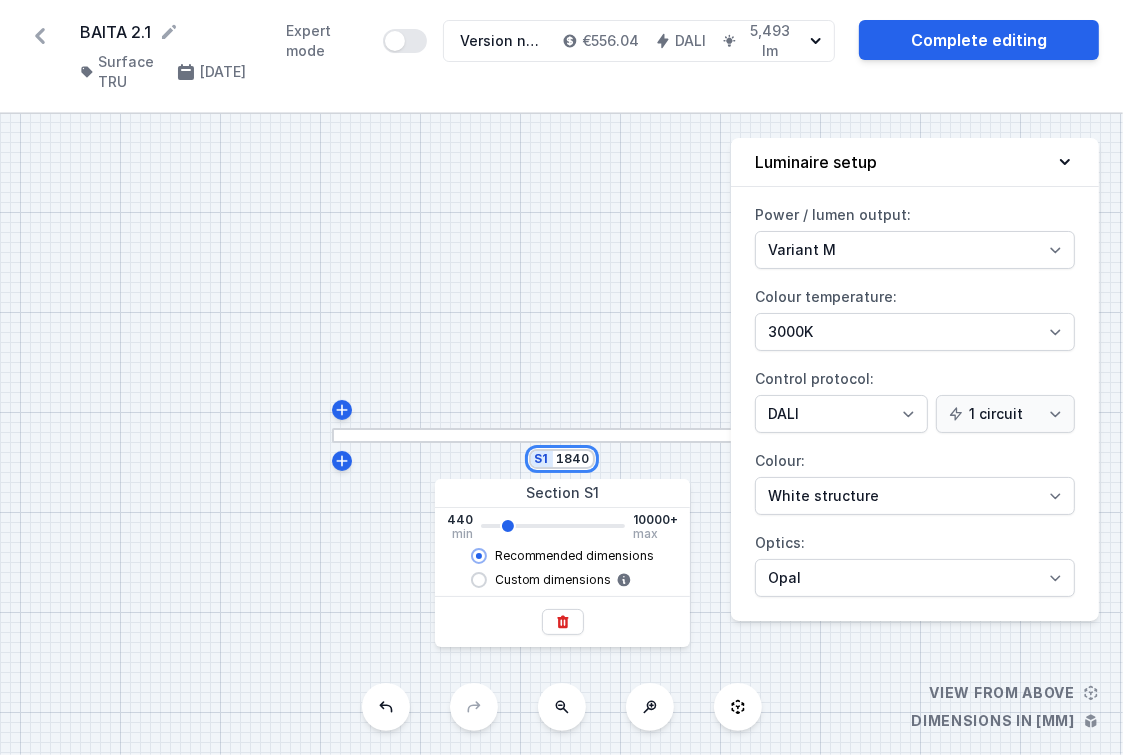 click on "1840" at bounding box center [573, 459] 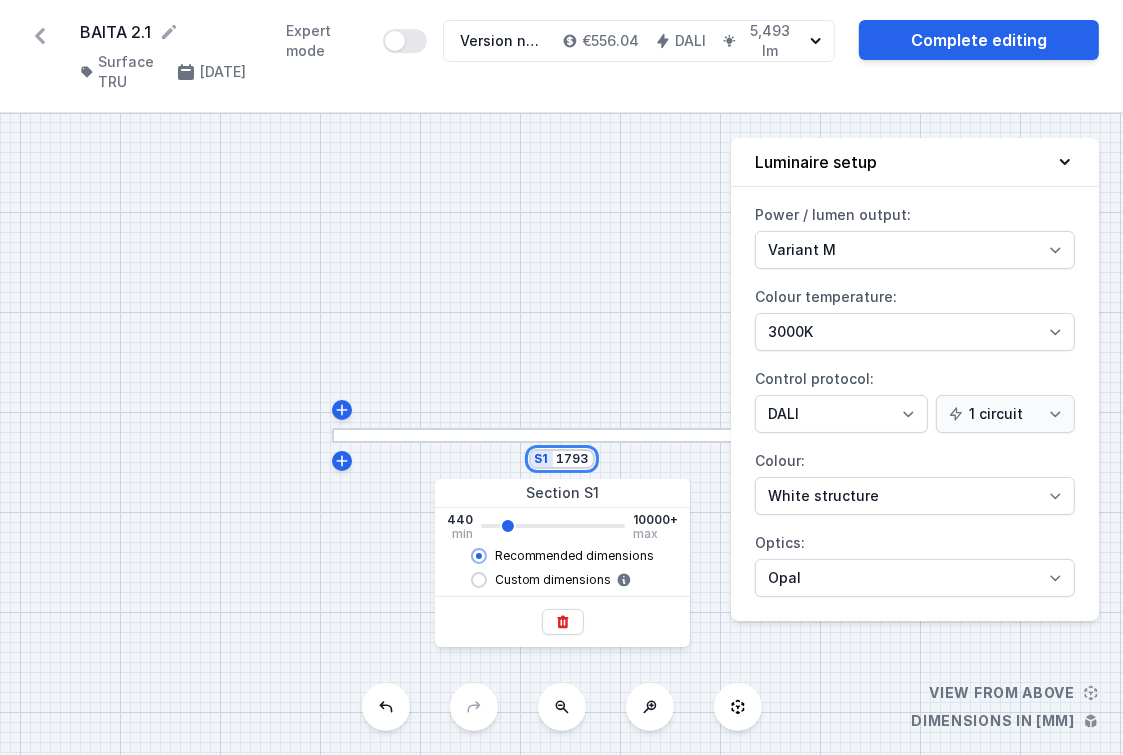 type on "1793" 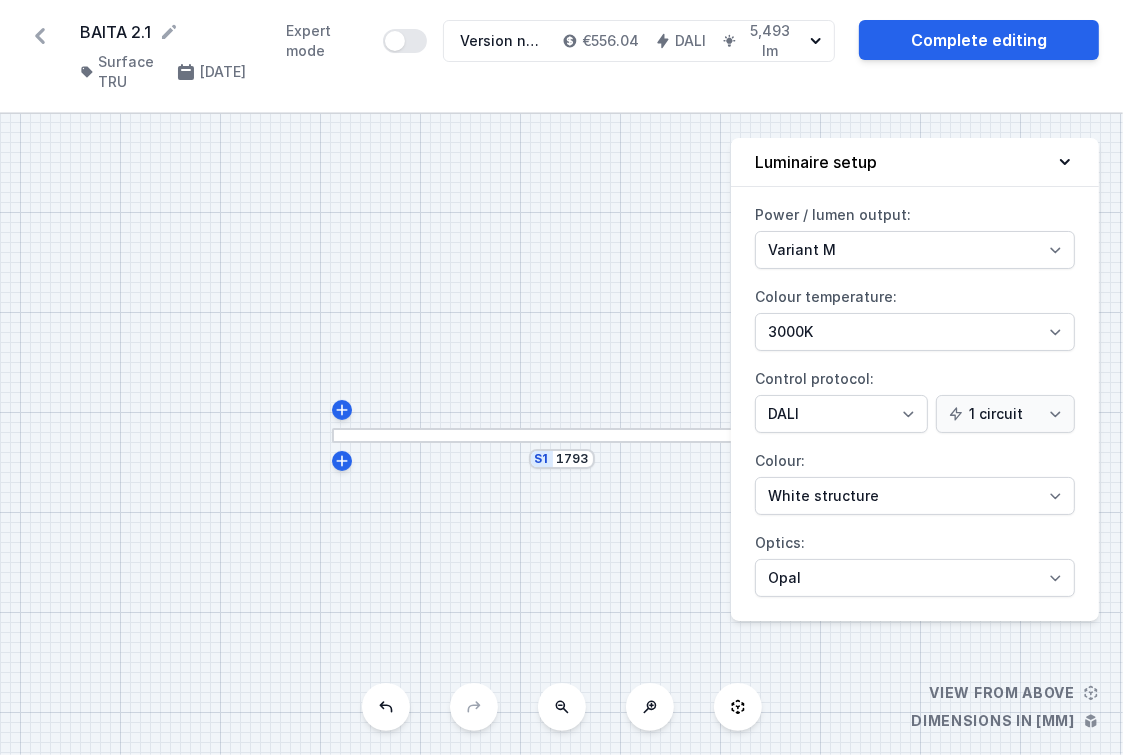 click on "S1 1793" at bounding box center (561, 434) 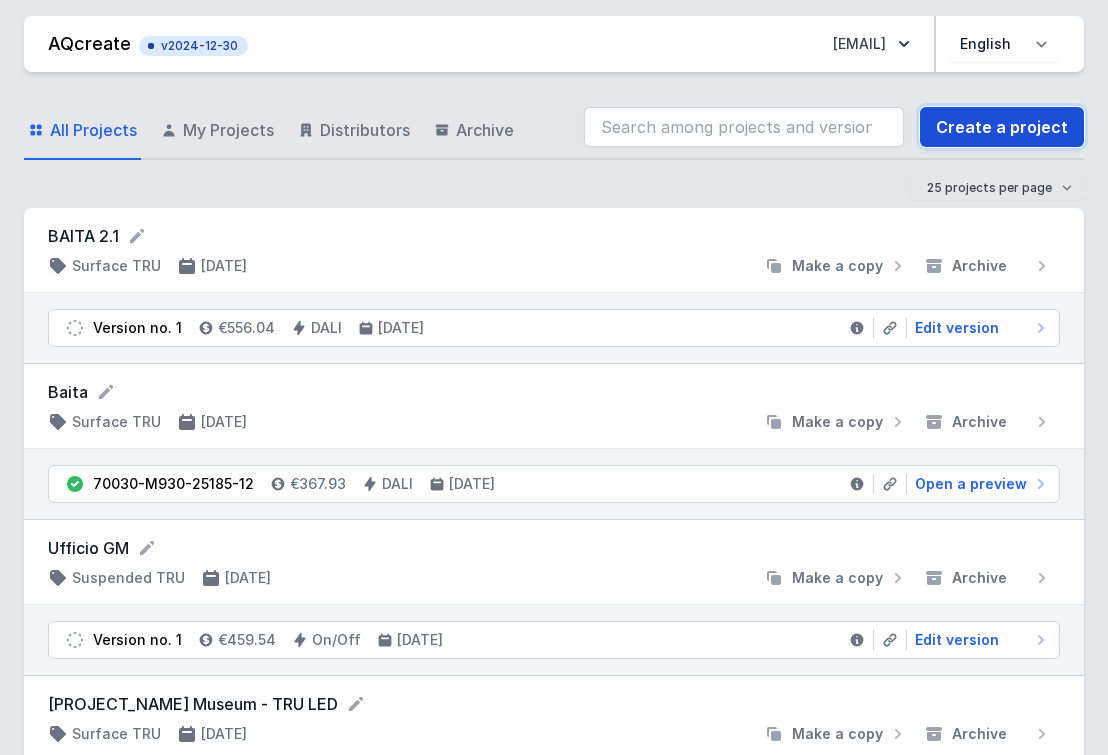 click on "Create a project" at bounding box center [1002, 127] 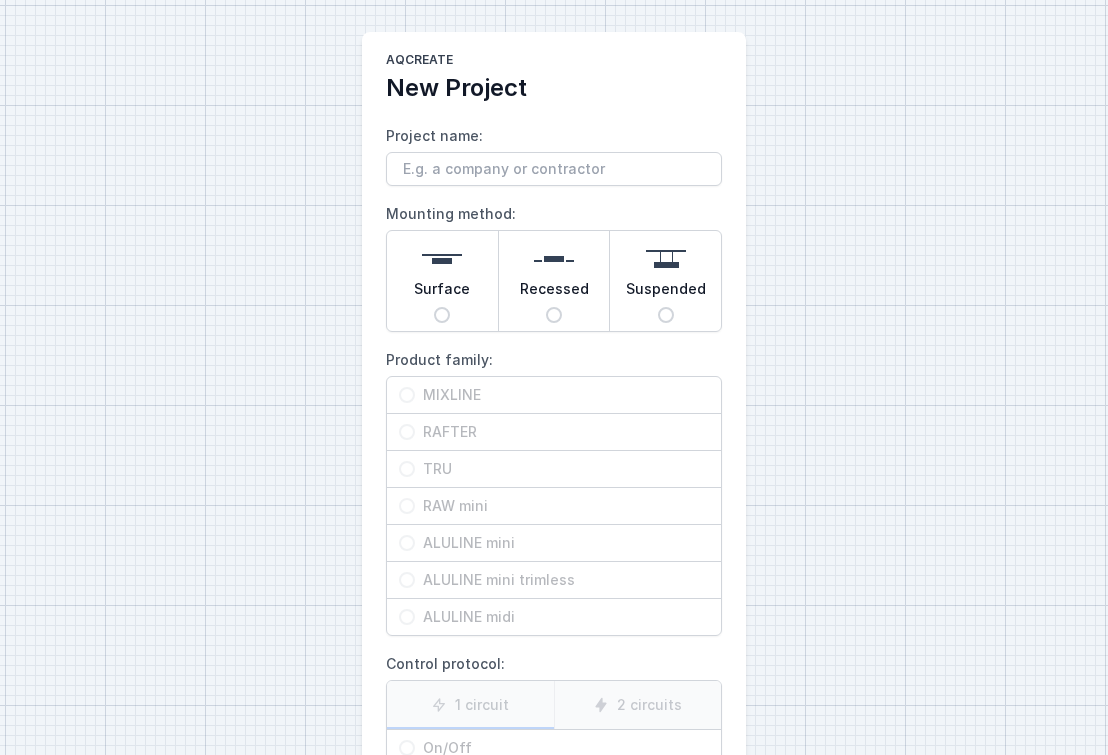 click on "Surface" at bounding box center [442, 281] 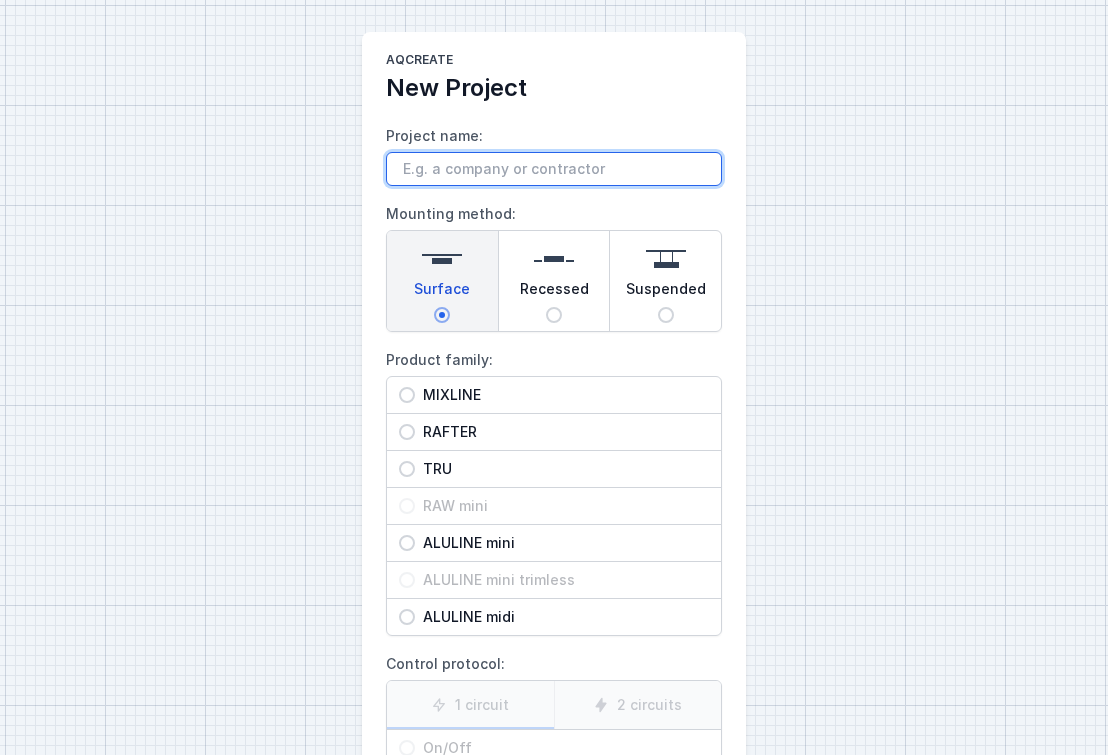 click on "Project name:" at bounding box center [554, 169] 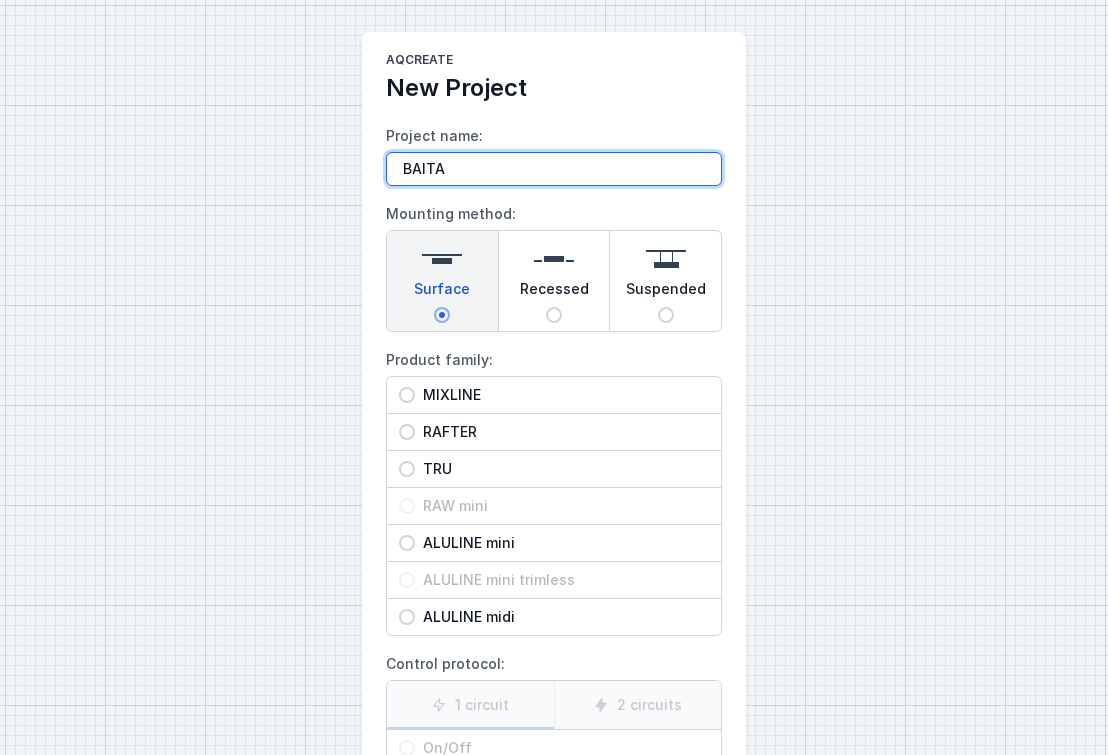 type on "BAITA 2.1" 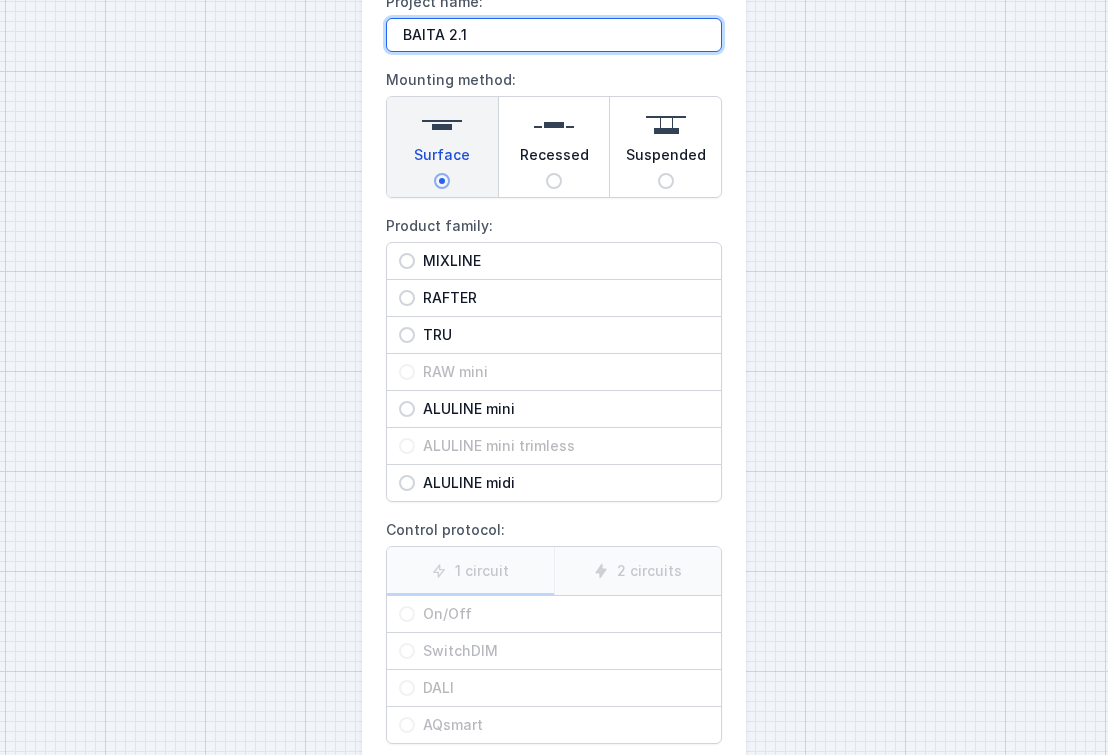 scroll, scrollTop: 135, scrollLeft: 0, axis: vertical 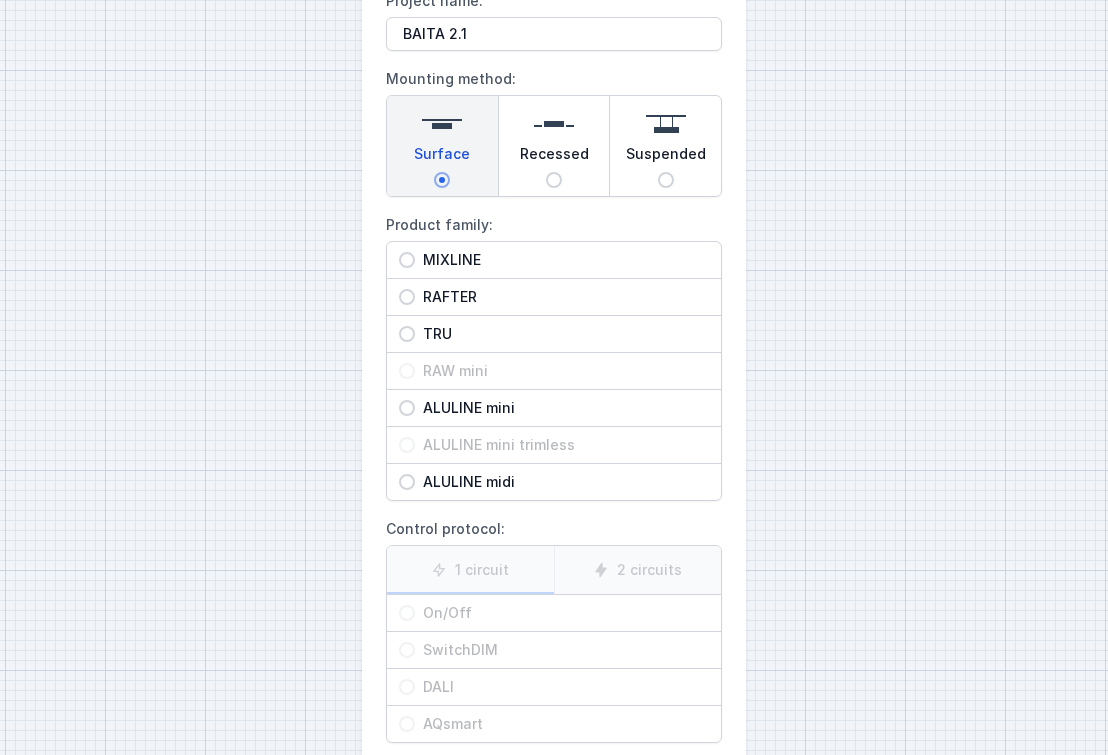 click on "TRU" at bounding box center (562, 260) 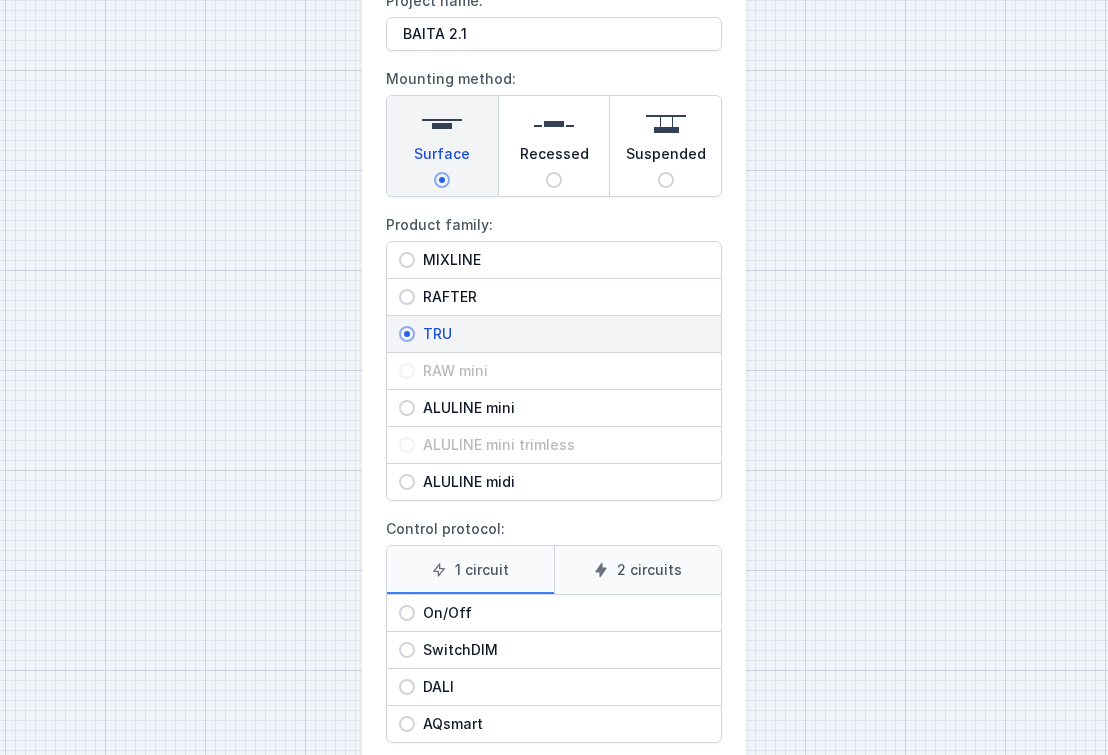 scroll, scrollTop: 243, scrollLeft: 0, axis: vertical 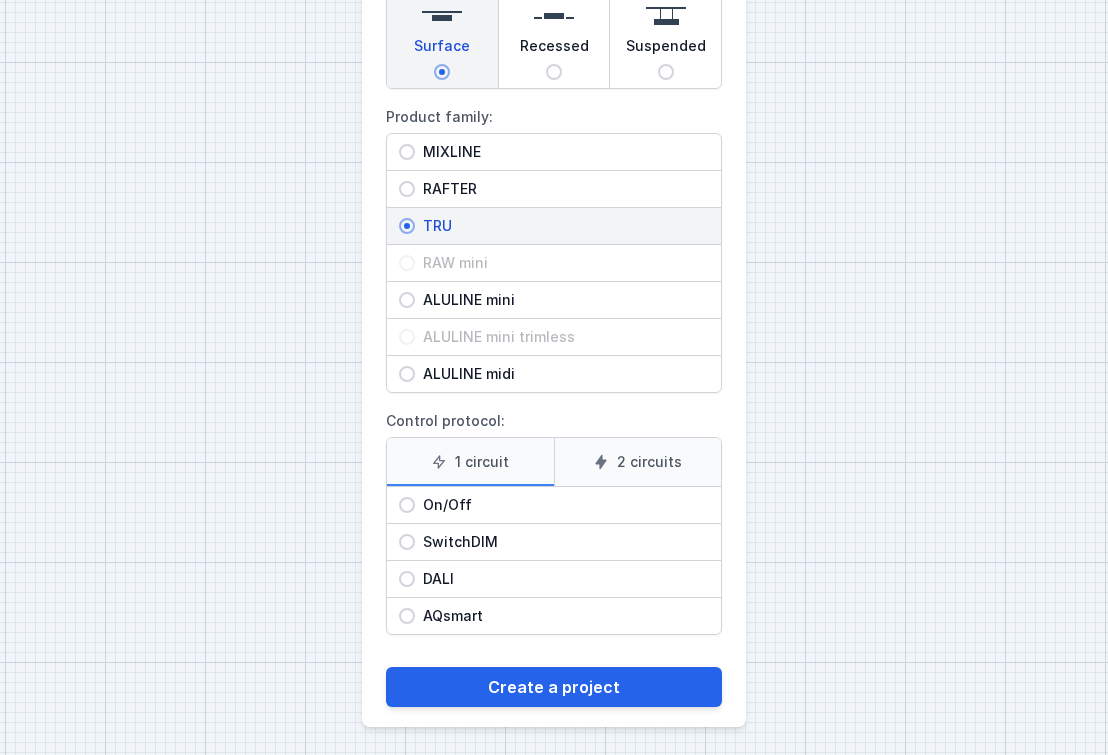 click on "DALI" at bounding box center [562, 152] 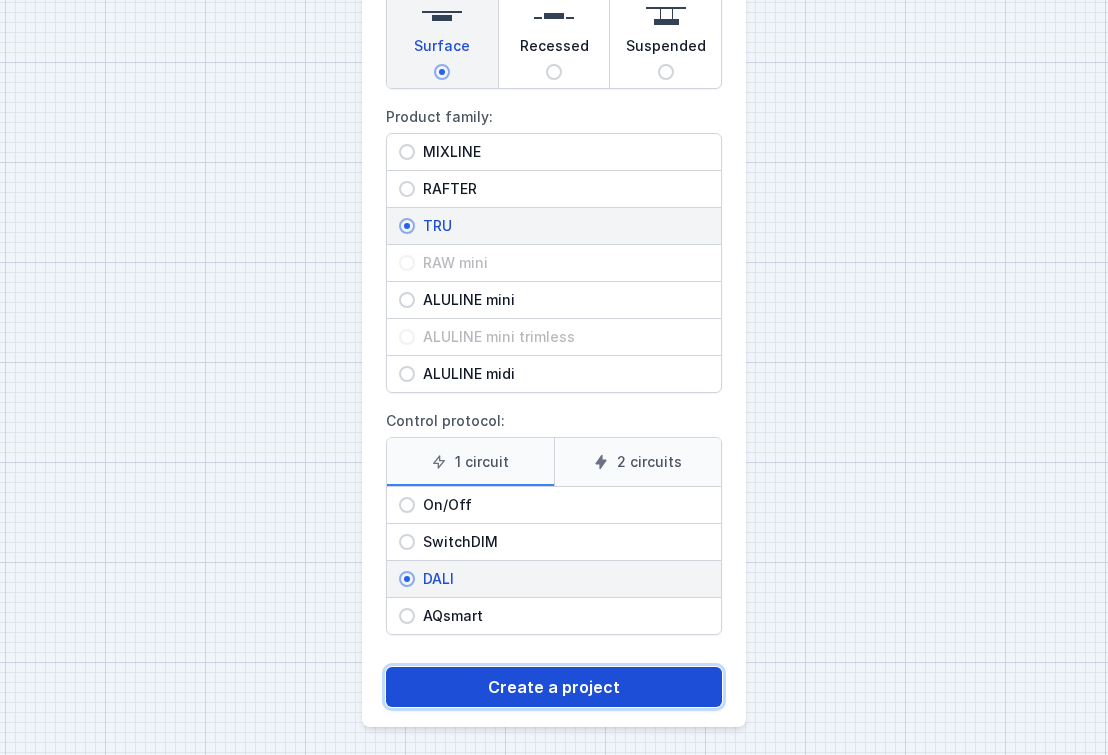click on "Create a project" at bounding box center (554, 687) 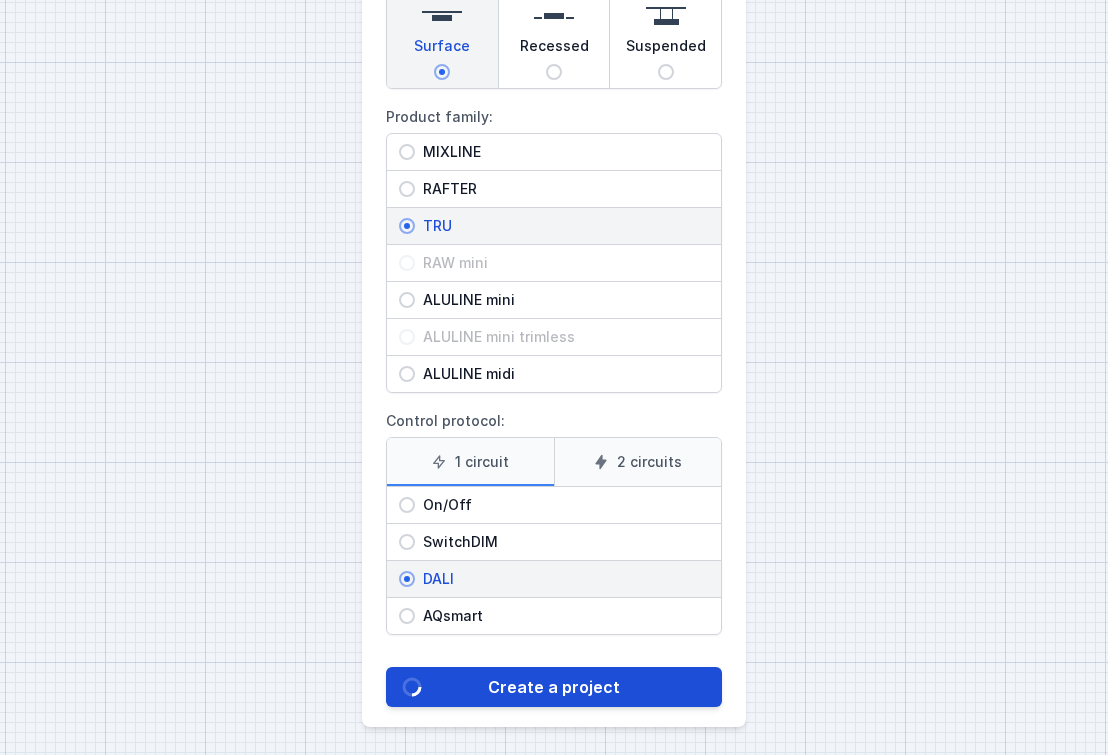 scroll, scrollTop: 0, scrollLeft: 0, axis: both 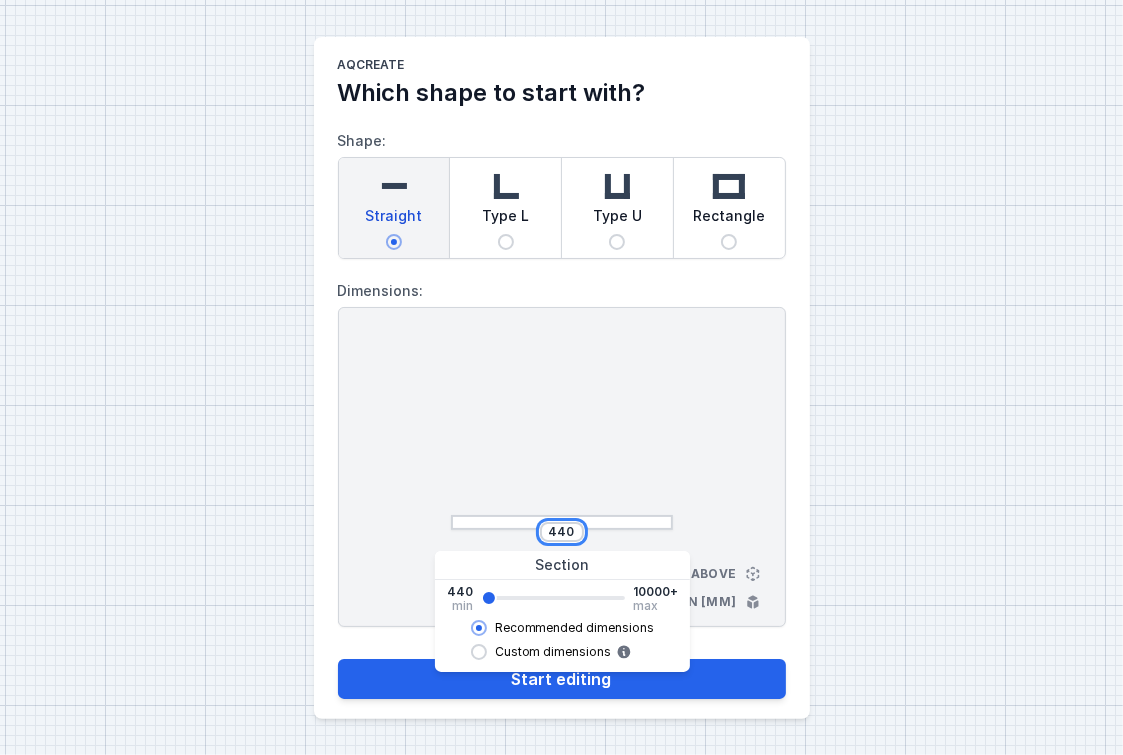click on "440" at bounding box center [562, 532] 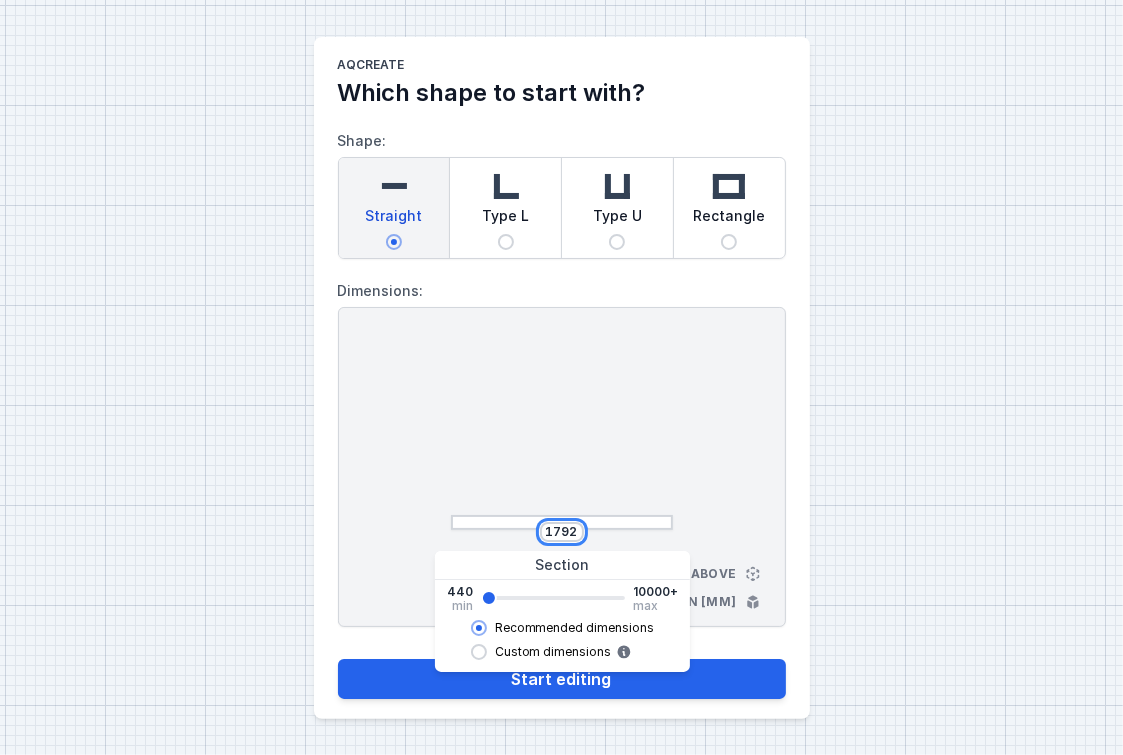 type on "1792" 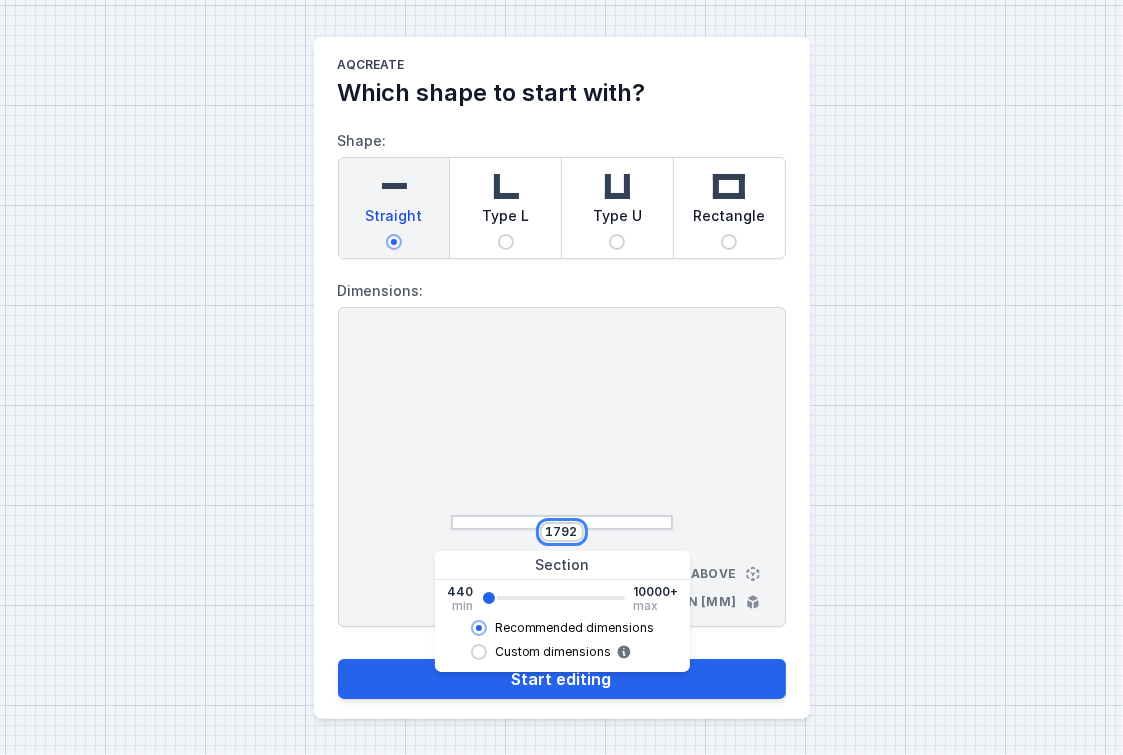 click on "Start editing" at bounding box center [562, 679] 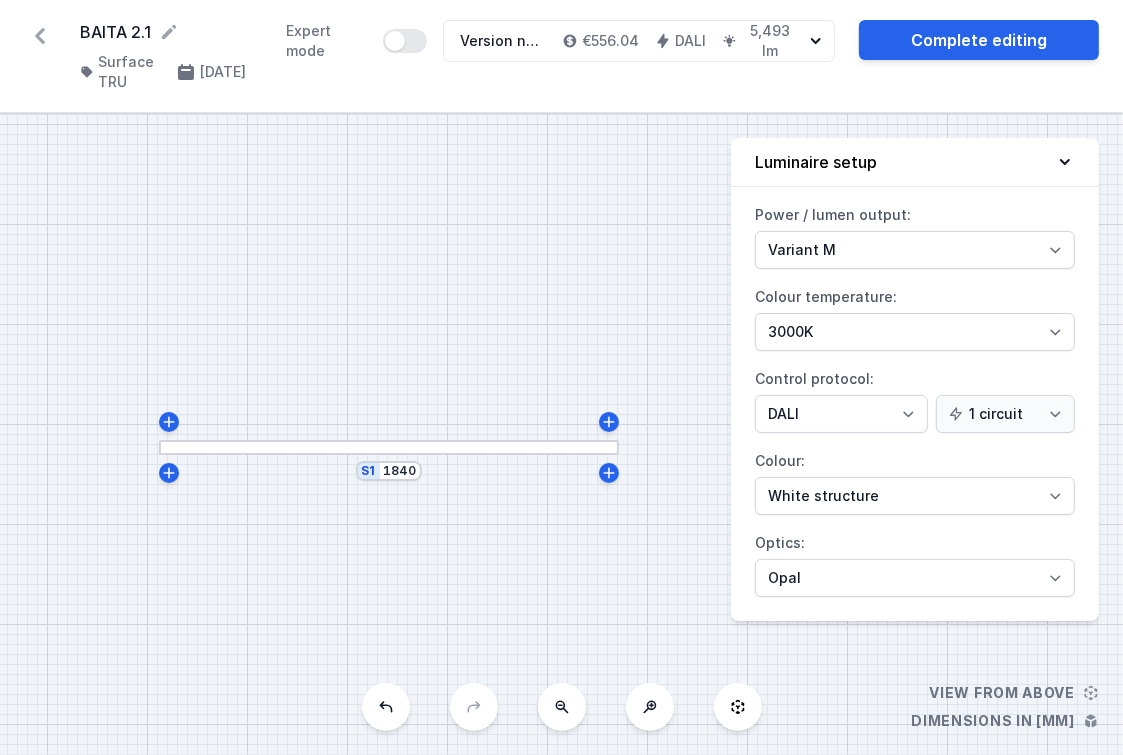 drag, startPoint x: 668, startPoint y: 304, endPoint x: 500, endPoint y: 316, distance: 168.42802 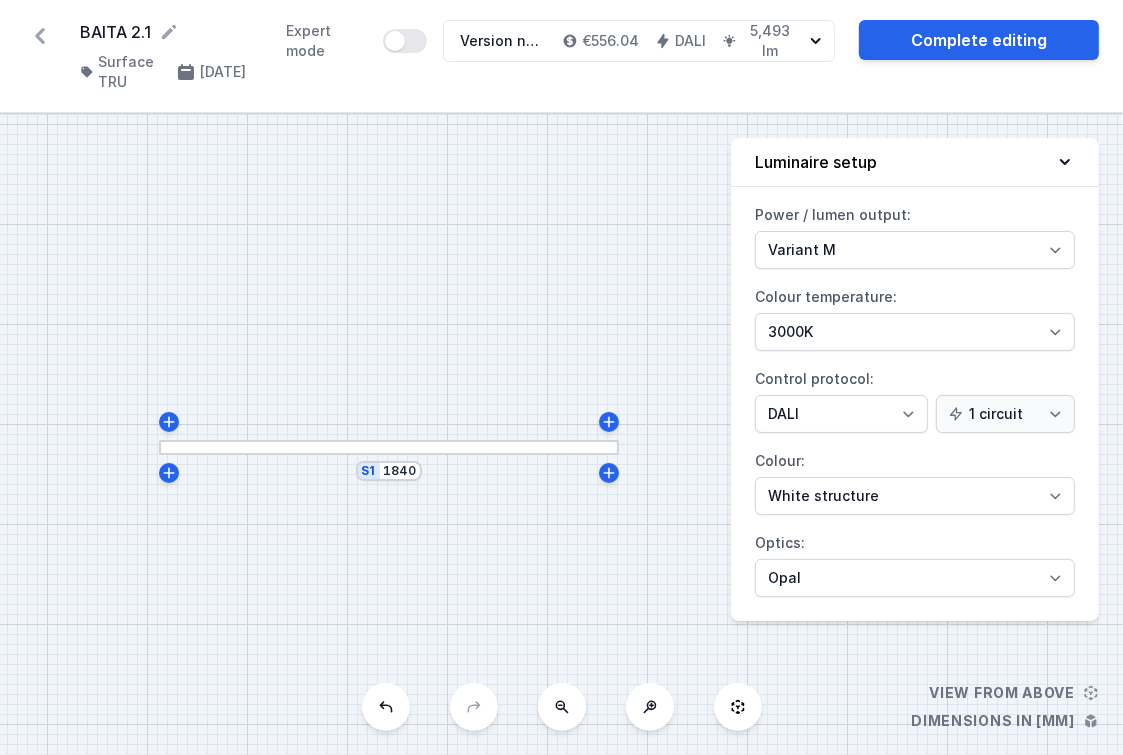 click on "S1 1840" at bounding box center [561, 434] 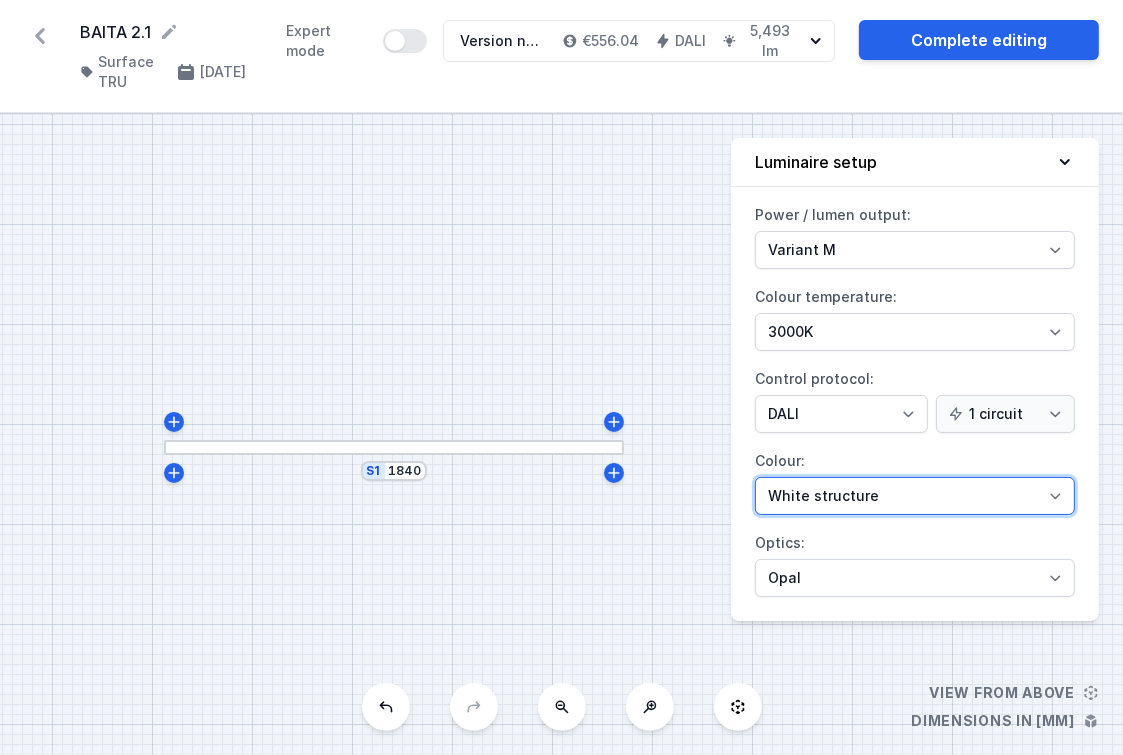 click on "White structure Black structure Gold structure Copper Gray Another colour (from the RAL palette)" at bounding box center [915, 250] 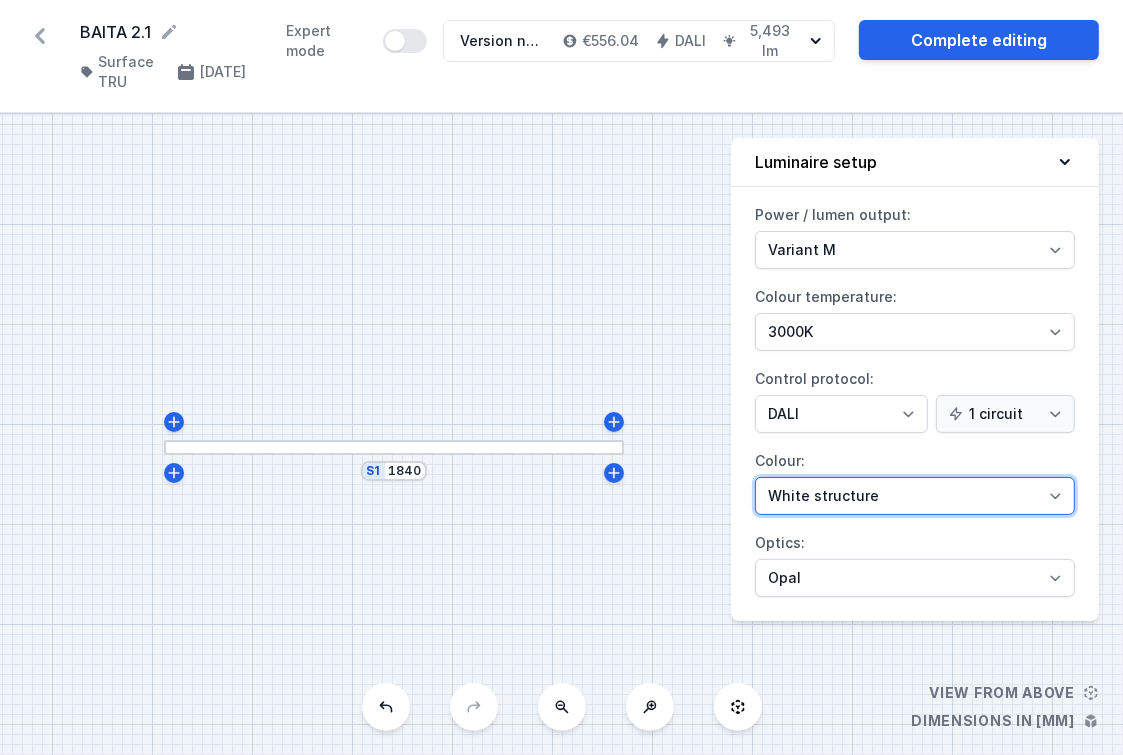 select on "2" 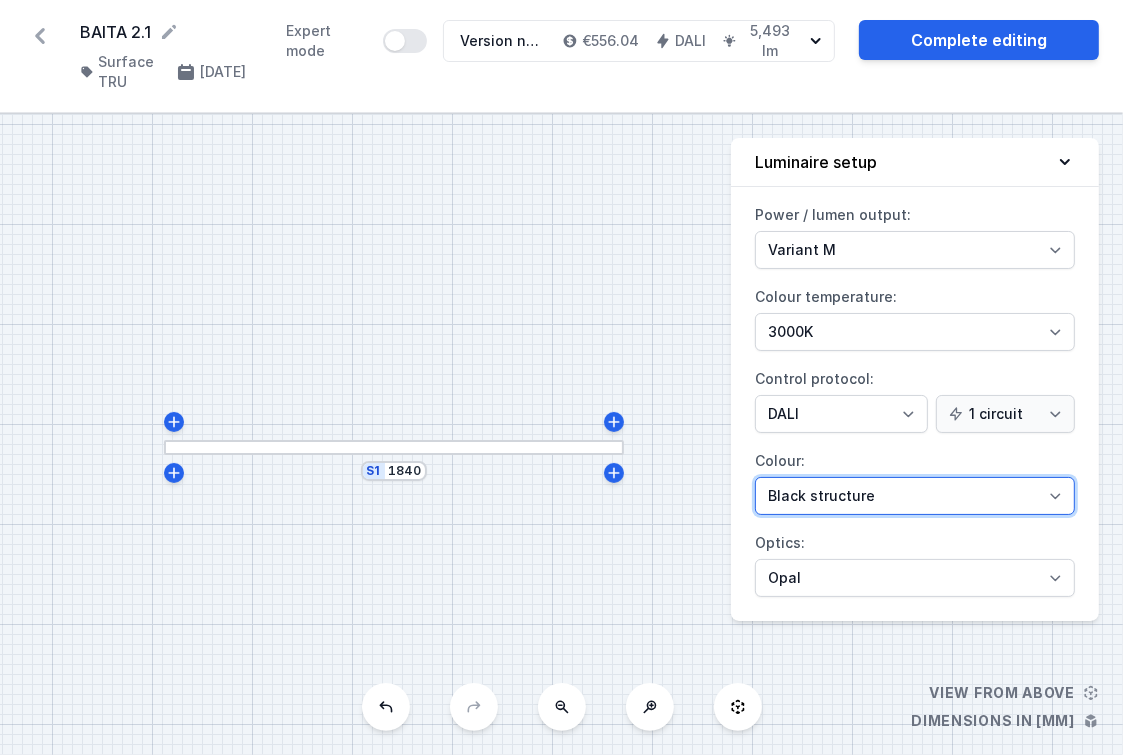 click on "White structure Black structure Gold structure Copper Gray Another colour (from the RAL palette)" at bounding box center [915, 250] 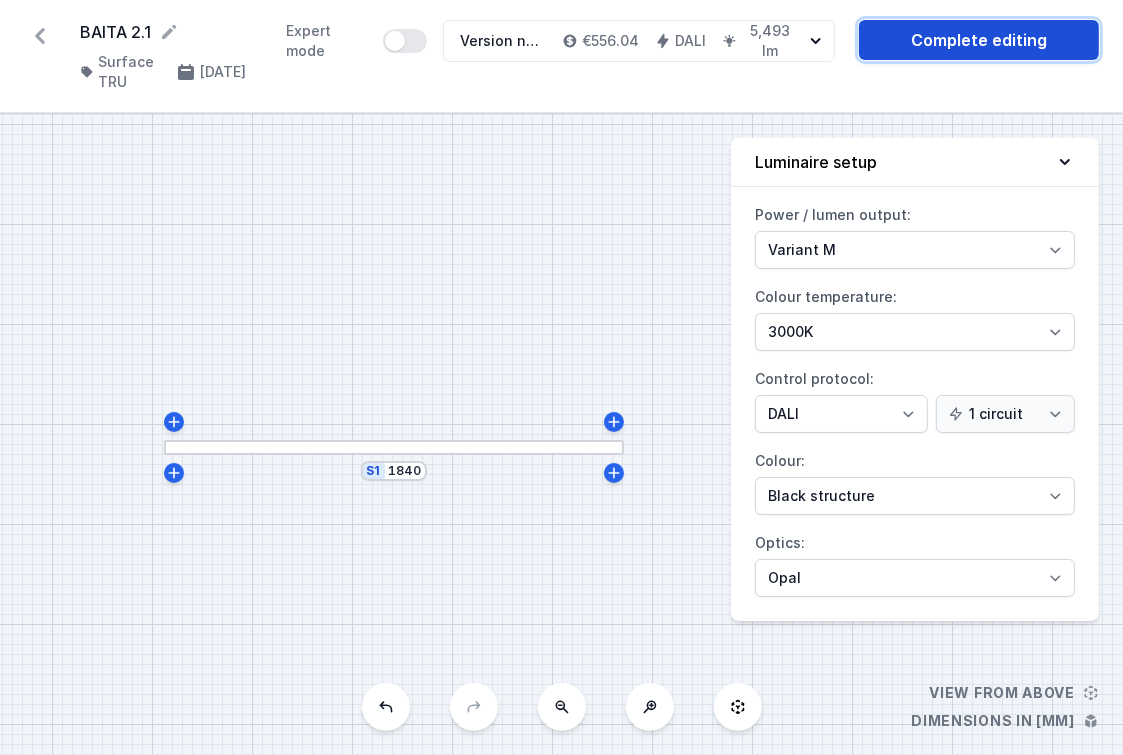 click on "Complete editing" at bounding box center [979, 40] 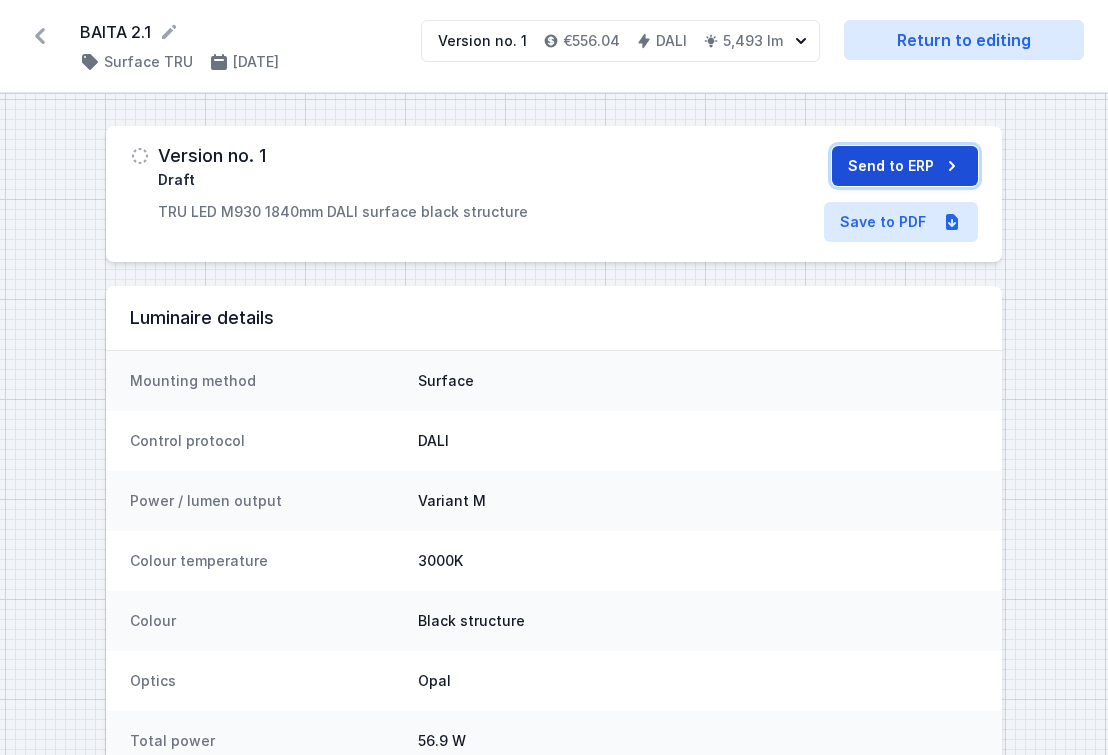 click on "Send to ERP" at bounding box center (905, 166) 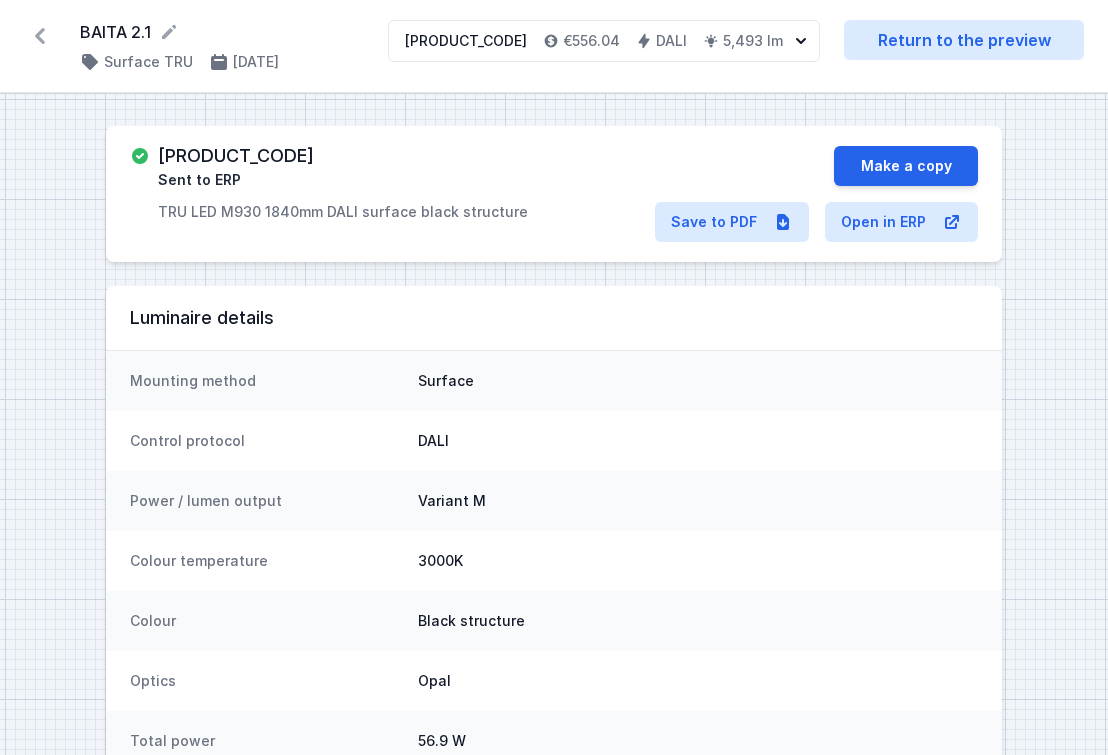 drag, startPoint x: 163, startPoint y: 158, endPoint x: 341, endPoint y: 156, distance: 178.01123 